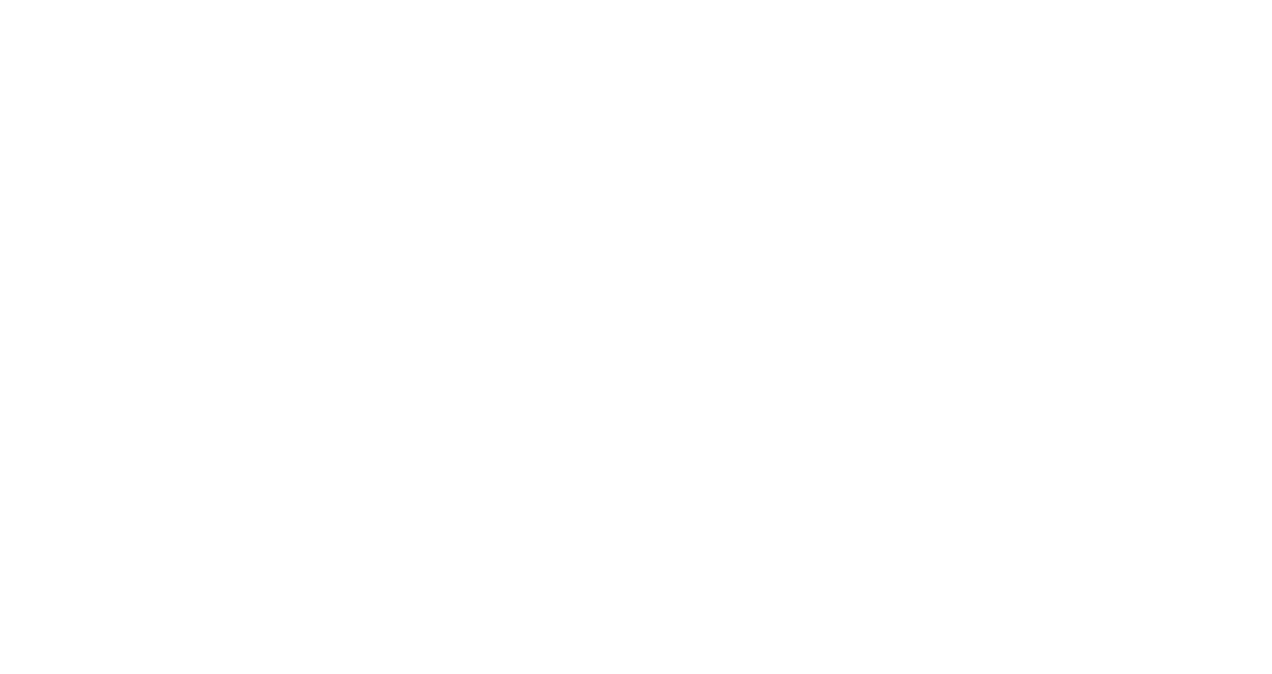 scroll, scrollTop: 0, scrollLeft: 0, axis: both 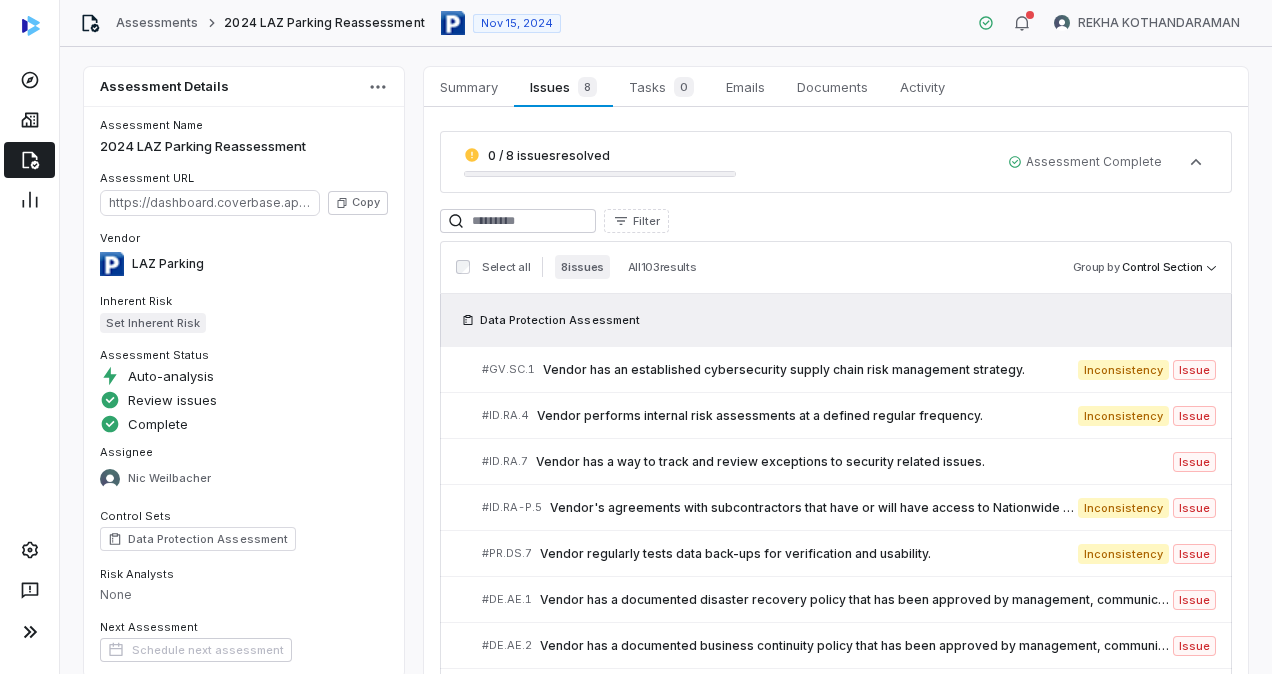 click on "Assessments [YEAR] [COMPANY] Reassessment Nov 15, [YEAR] [FIRST] [LAST]" at bounding box center [666, 23] 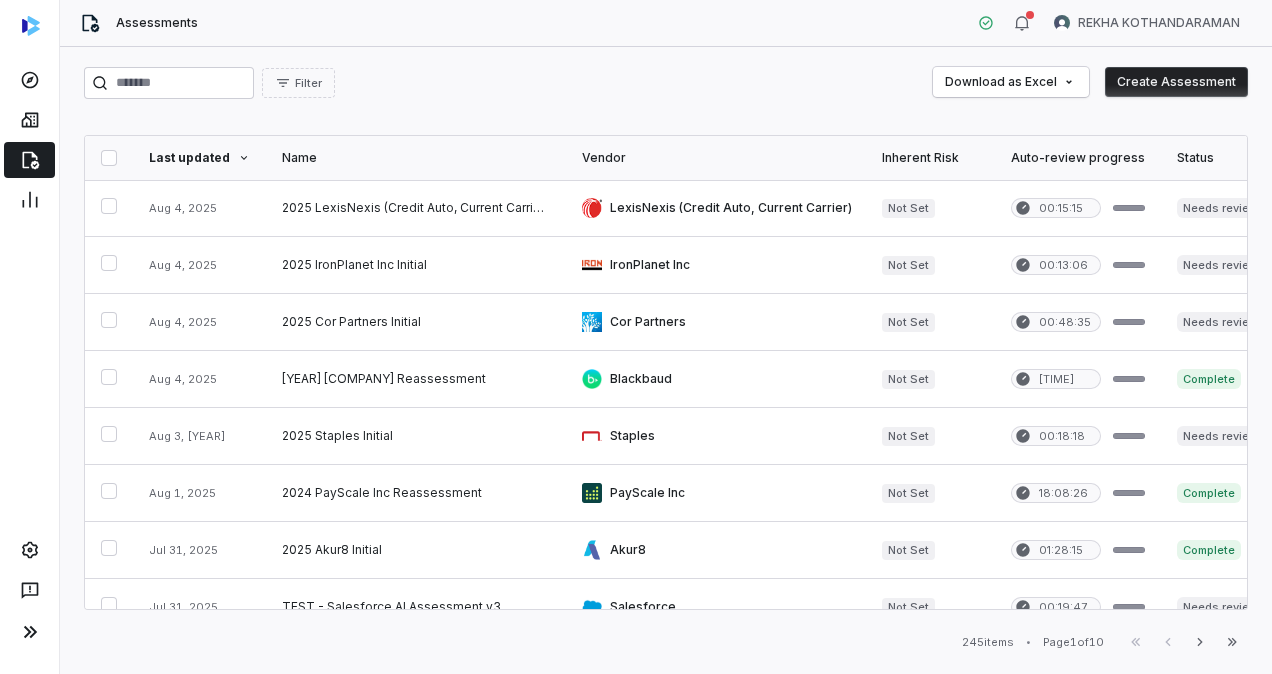 click on "Create Assessment" at bounding box center (1176, 82) 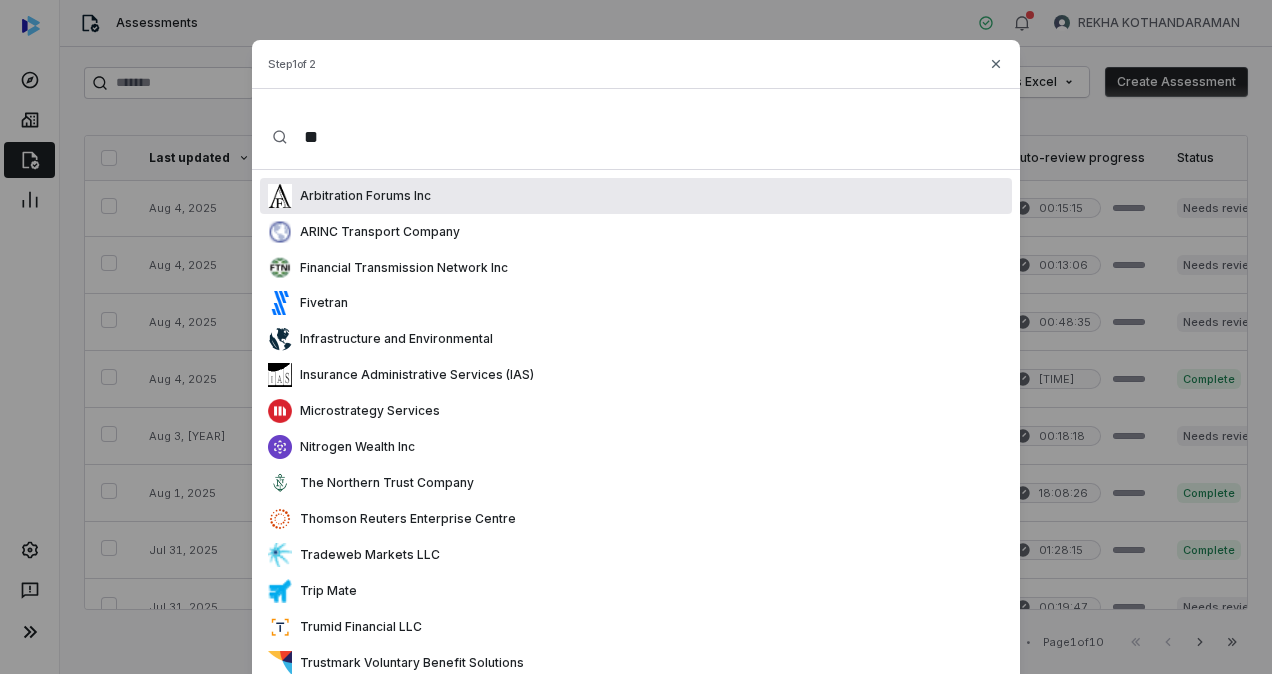 type on "*" 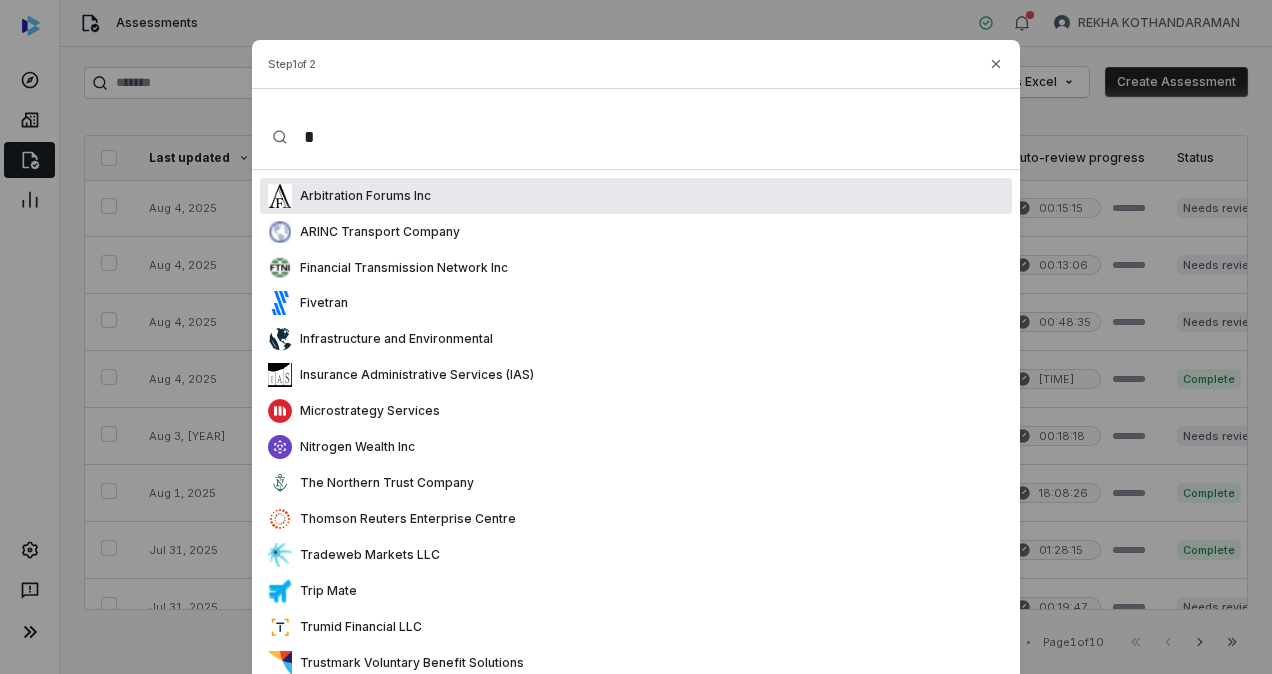 type 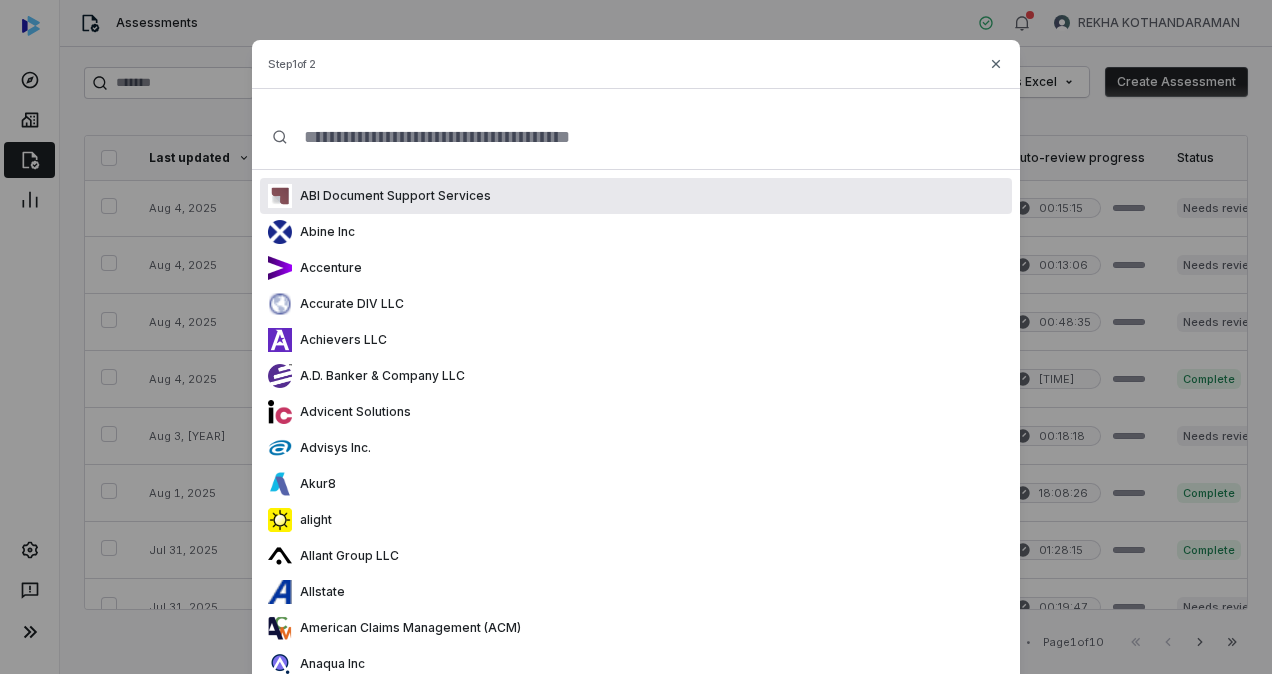 click on "Step 1 of 2 ABI Document Support Services Abine Inc Accenture Accurate DIV LLC Achievers LLC A.D. Banker & Company LLC Advicent Solutions Advisys Inc. Akur8 alight Allant Group LLC Allstate American Claims Management (ACM) Anaqua Inc Ansel Health Anysphere Inc Arbitration Forums Inc ARINC Transport Company Armis Inc Atlassian BICMD Inc Blackbaud Bloomfire Inc. Bottomline Technologies (de) Inc BOX INC Calltech Inc CapGemini CCC Intelligent Solutions Inc Cetera Investment Advisers LLC Challenger Performance Optimization Charles Schwab and Co Inc CNO Financial Group Cognizant Technology Solutions Corporation Columbus Hospitality Commercial Services Group Inc. Coordinated Benefit Plans Copart Inc CoreLogic Cority Software Inc Cor Partners Corporation Service Company Cribl Inc Drive Research, LLC DST Technologies Inc aka SS&C Technologies Holdings, Inc. Eagle Investments Systems EDCOR DATA SERVICES LLC EIS Group Emperion Inc Employers Reassurance Corporation (ERC) ensight Entegral Holdings Envoy Global Ethos" at bounding box center [636, 3516] 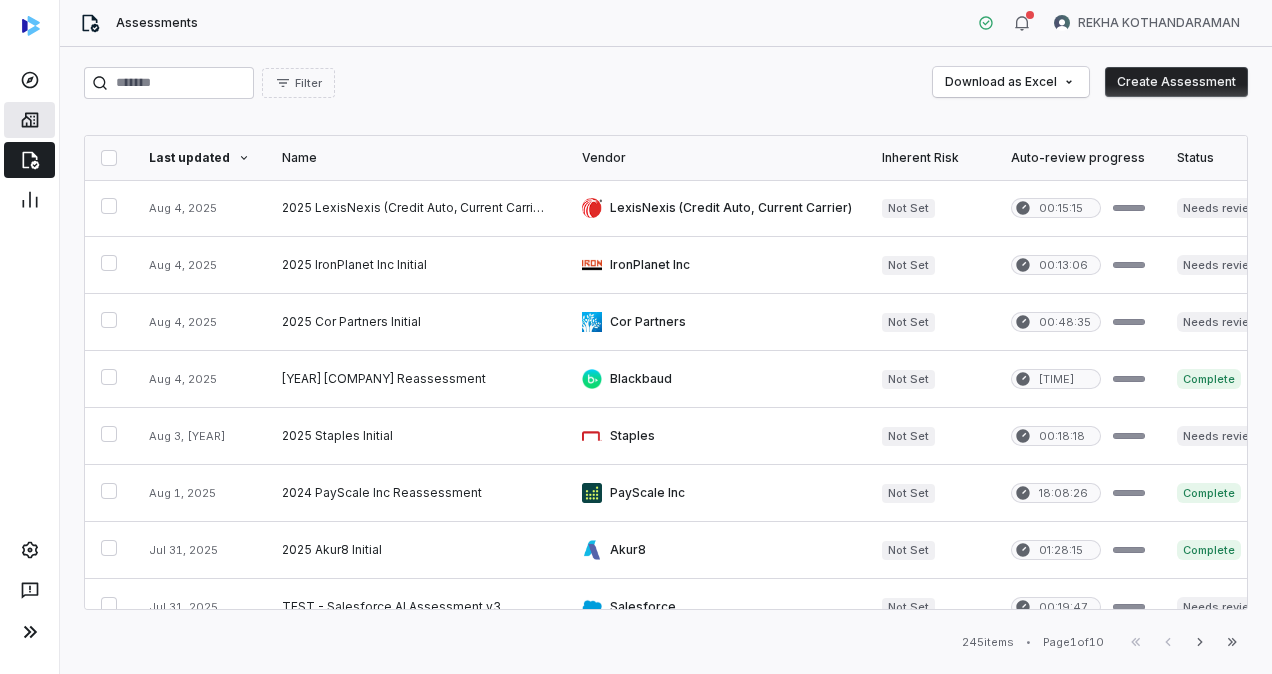 click 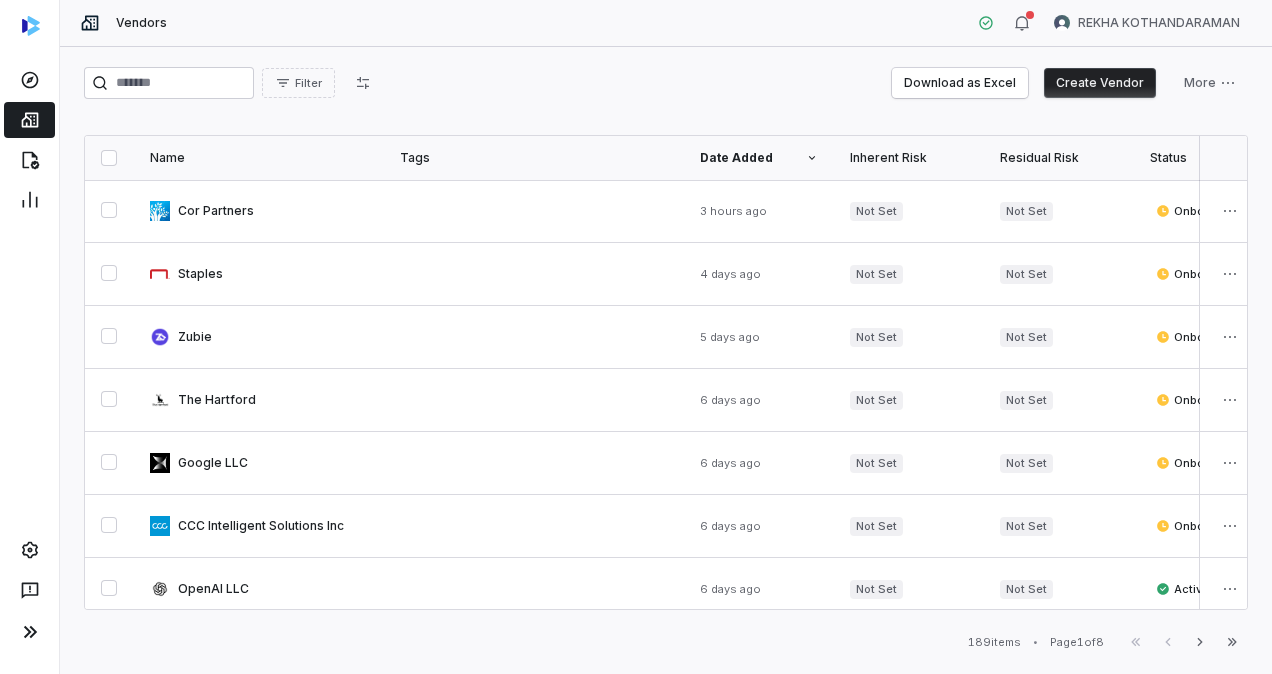click on "Create Vendor" at bounding box center [1100, 83] 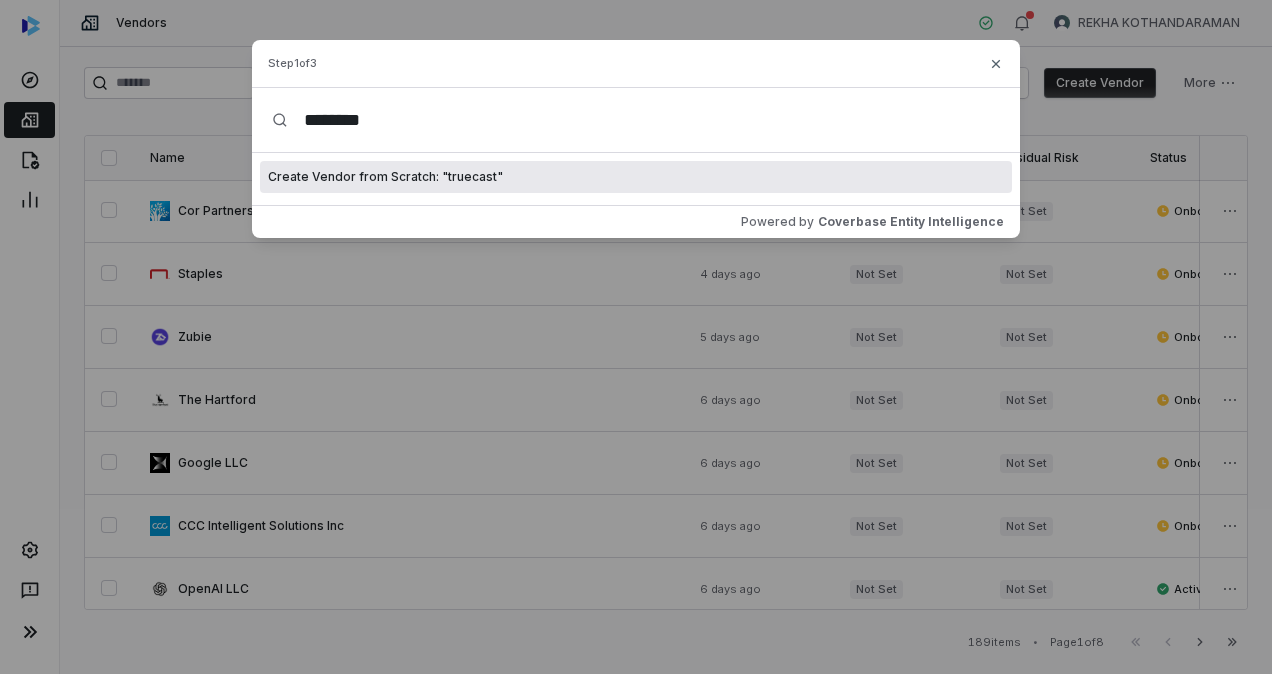 type on "********" 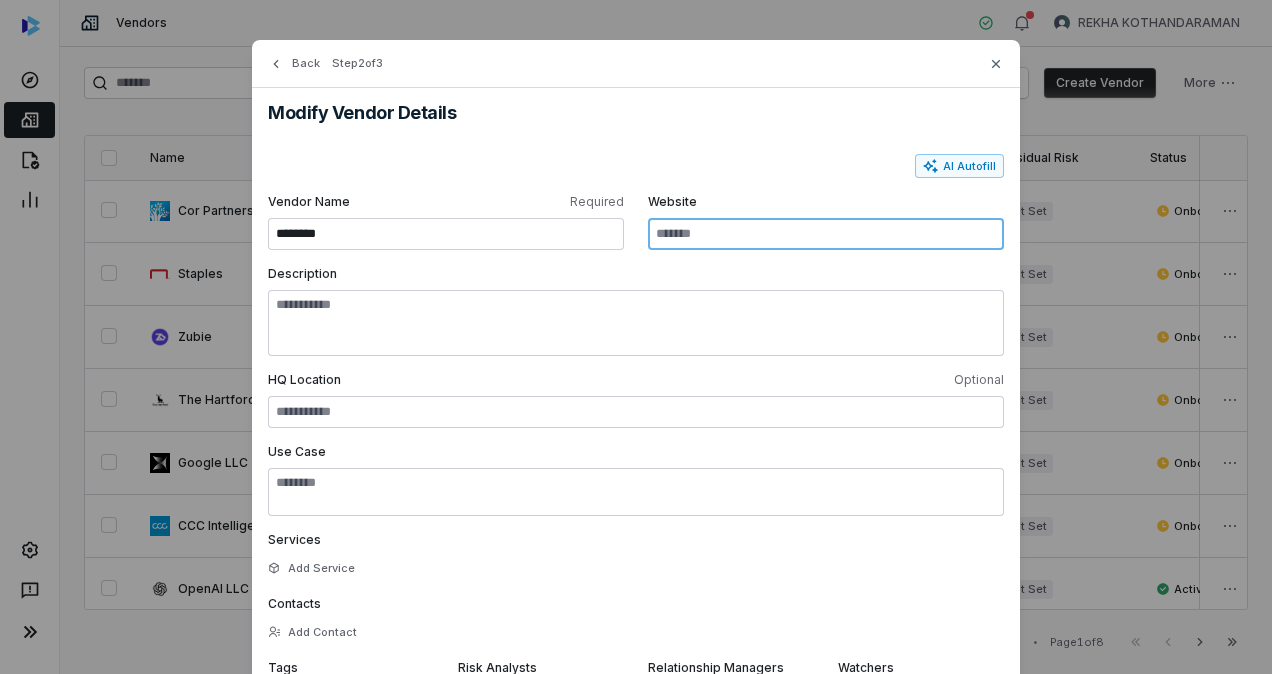 click on "Website" at bounding box center [826, 234] 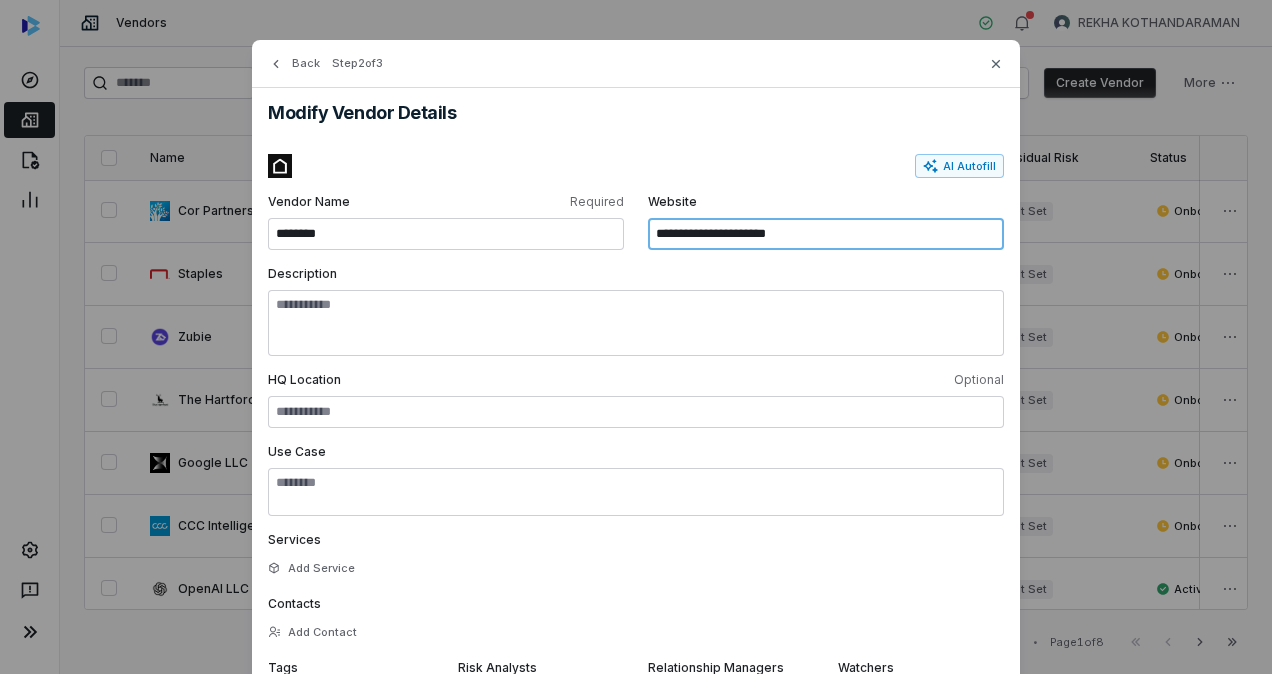 scroll, scrollTop: 136, scrollLeft: 0, axis: vertical 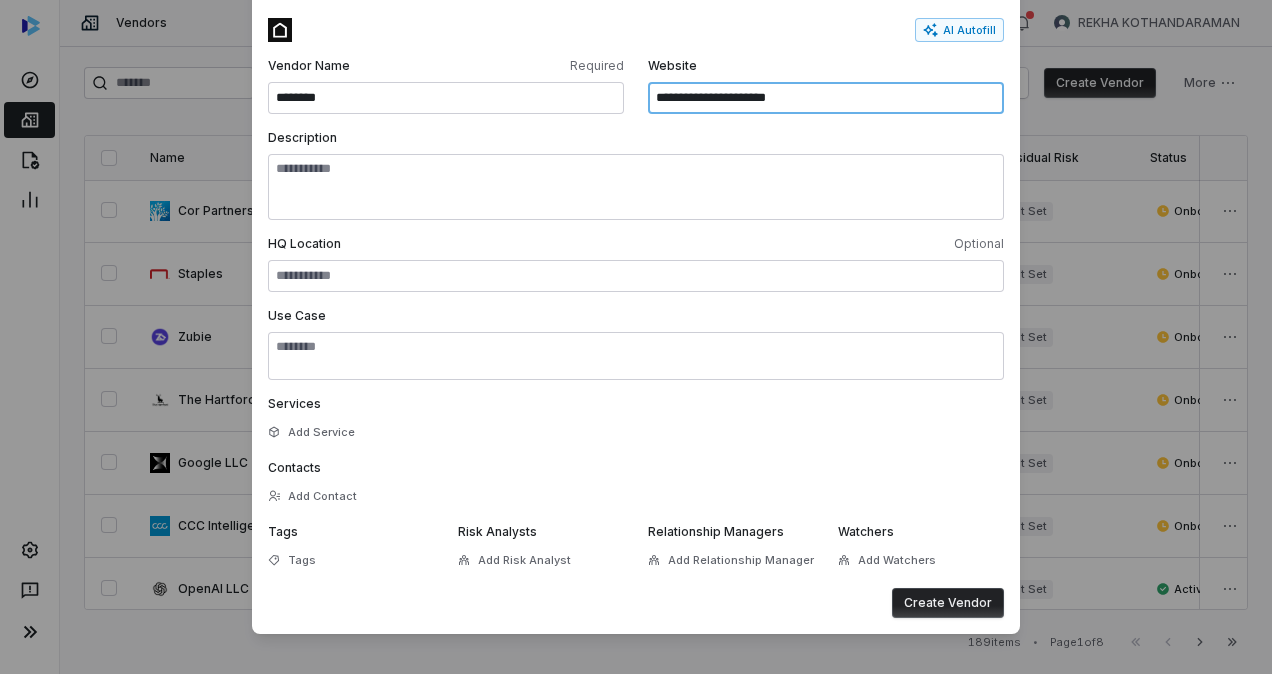 type on "**********" 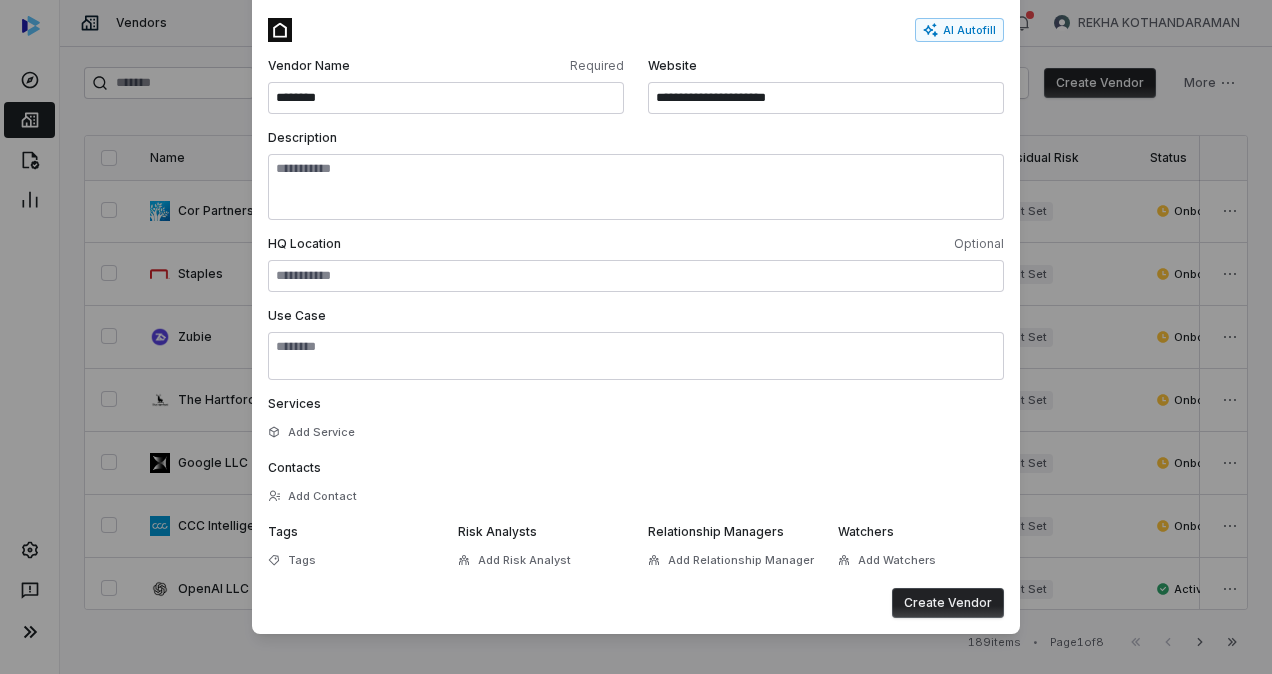 click on "Create Vendor" at bounding box center (948, 603) 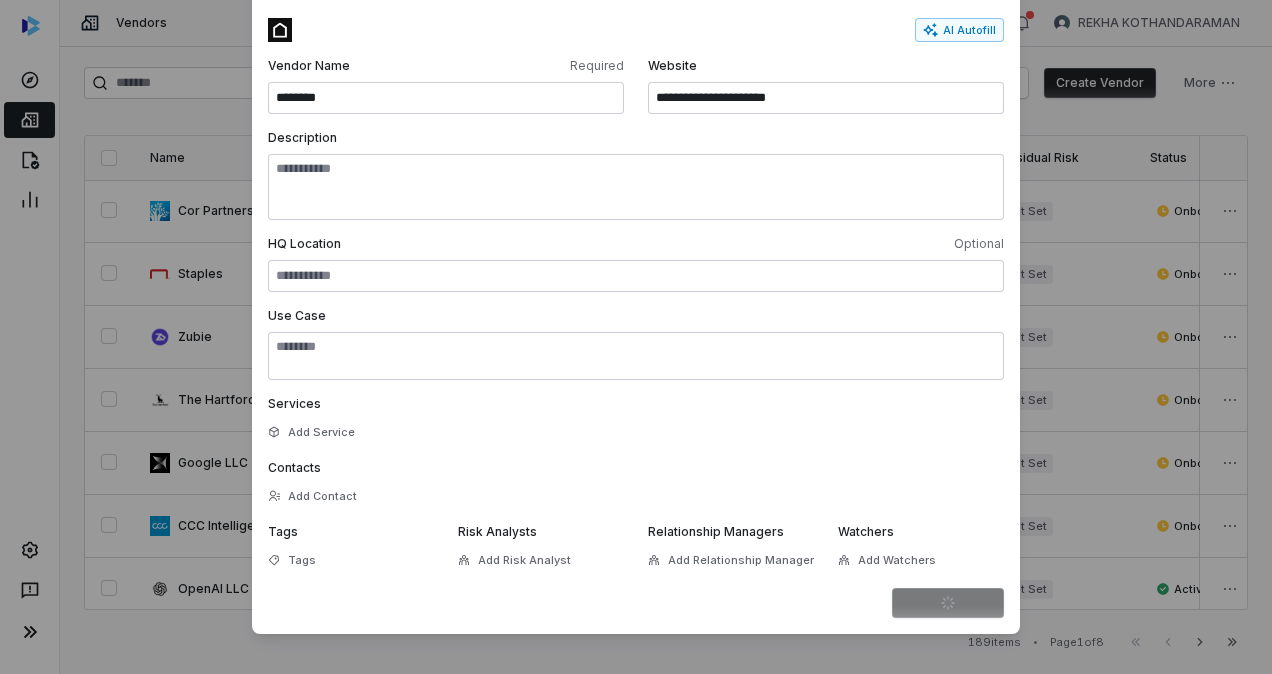 scroll, scrollTop: 0, scrollLeft: 0, axis: both 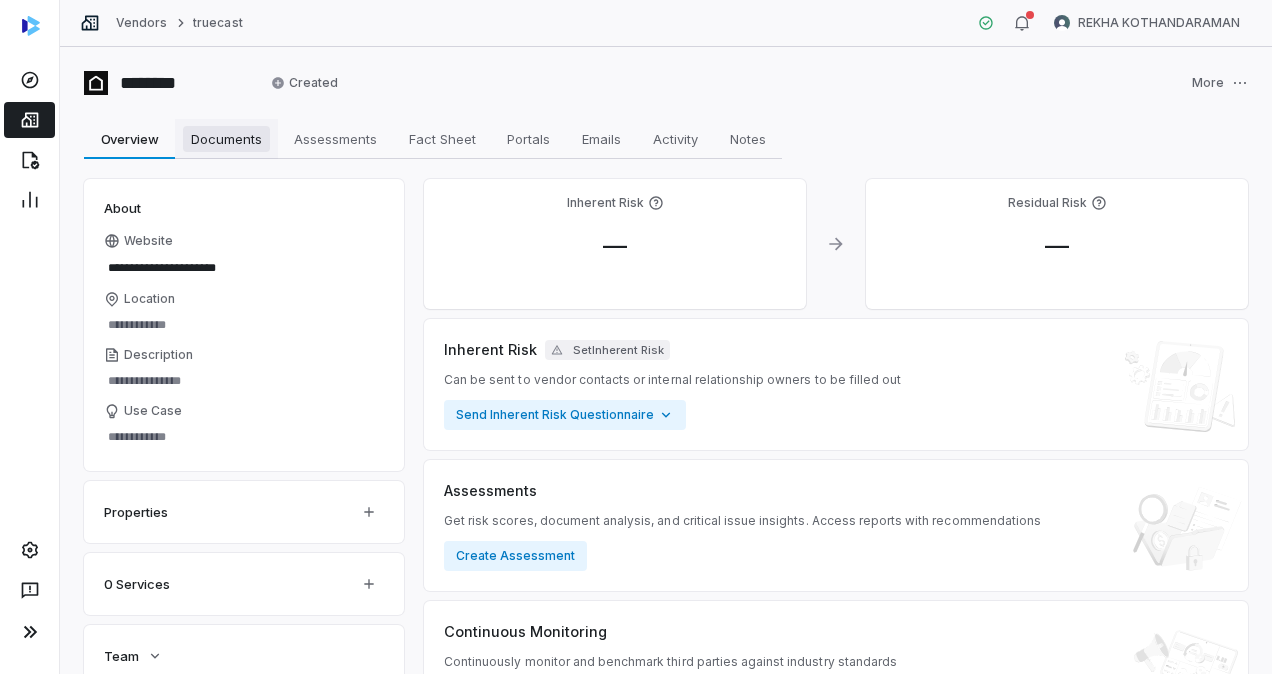 click on "Documents" at bounding box center (226, 139) 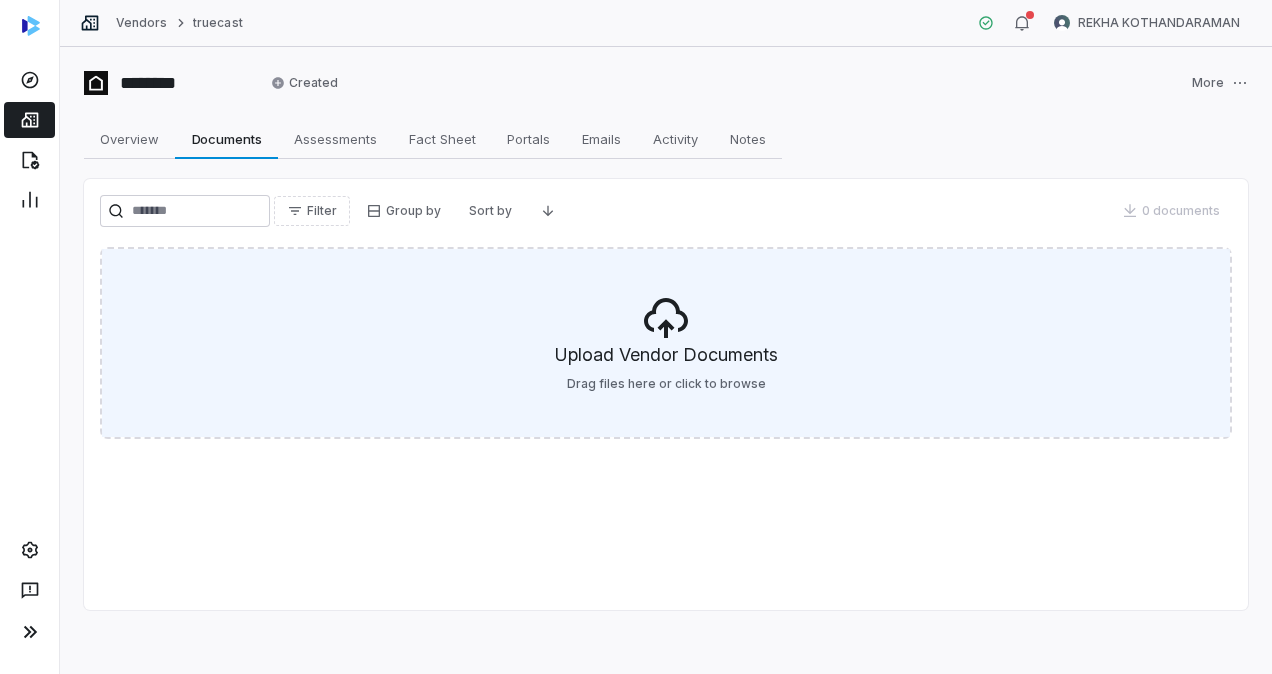 click on "Upload Vendor Documents" at bounding box center (666, 359) 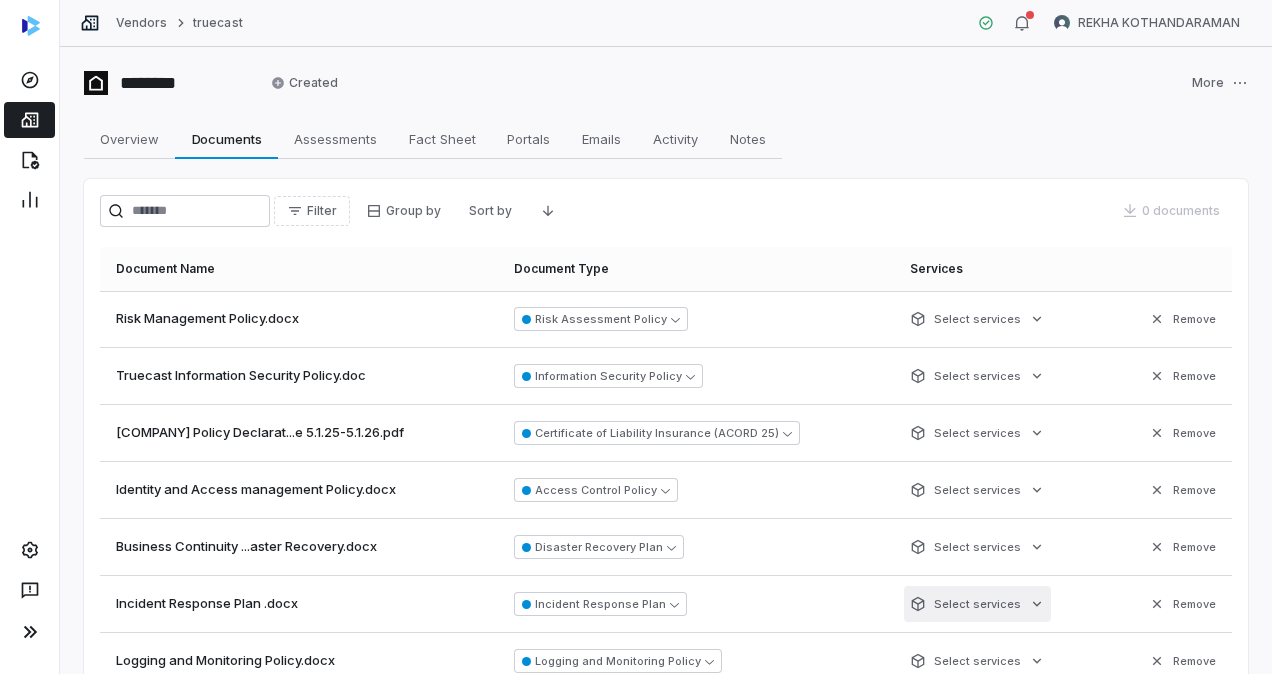 scroll, scrollTop: 138, scrollLeft: 0, axis: vertical 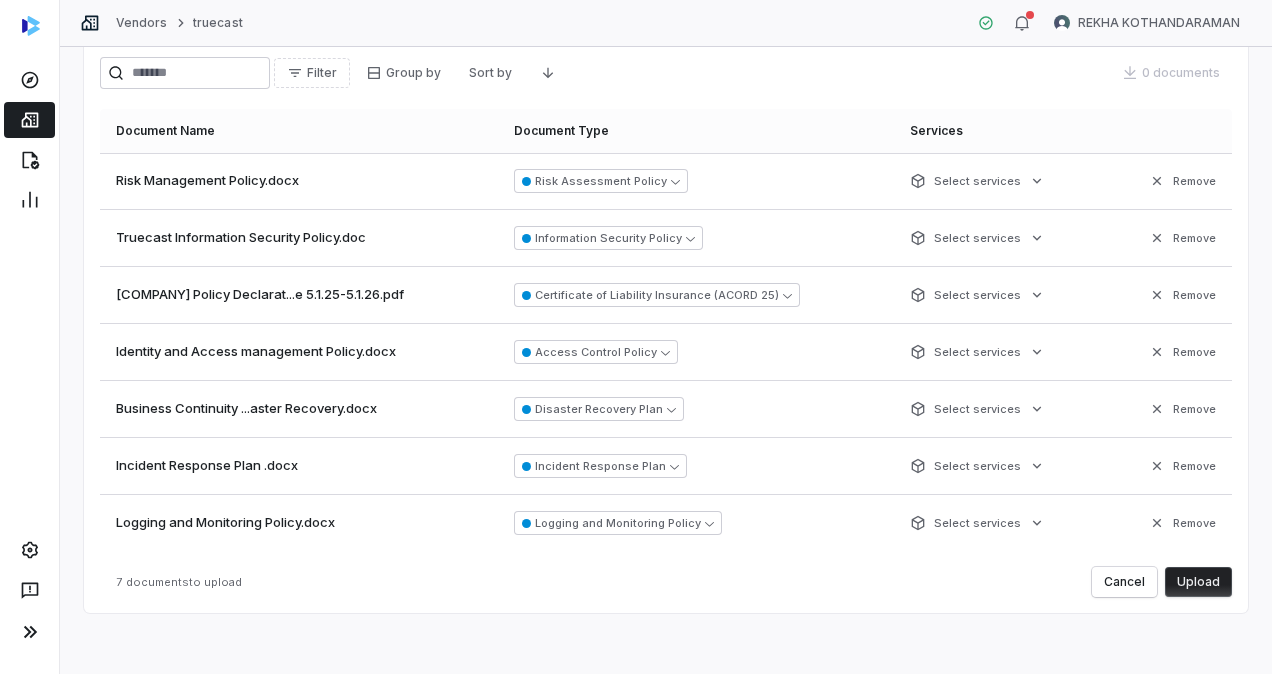 click on "Upload" at bounding box center [1198, 582] 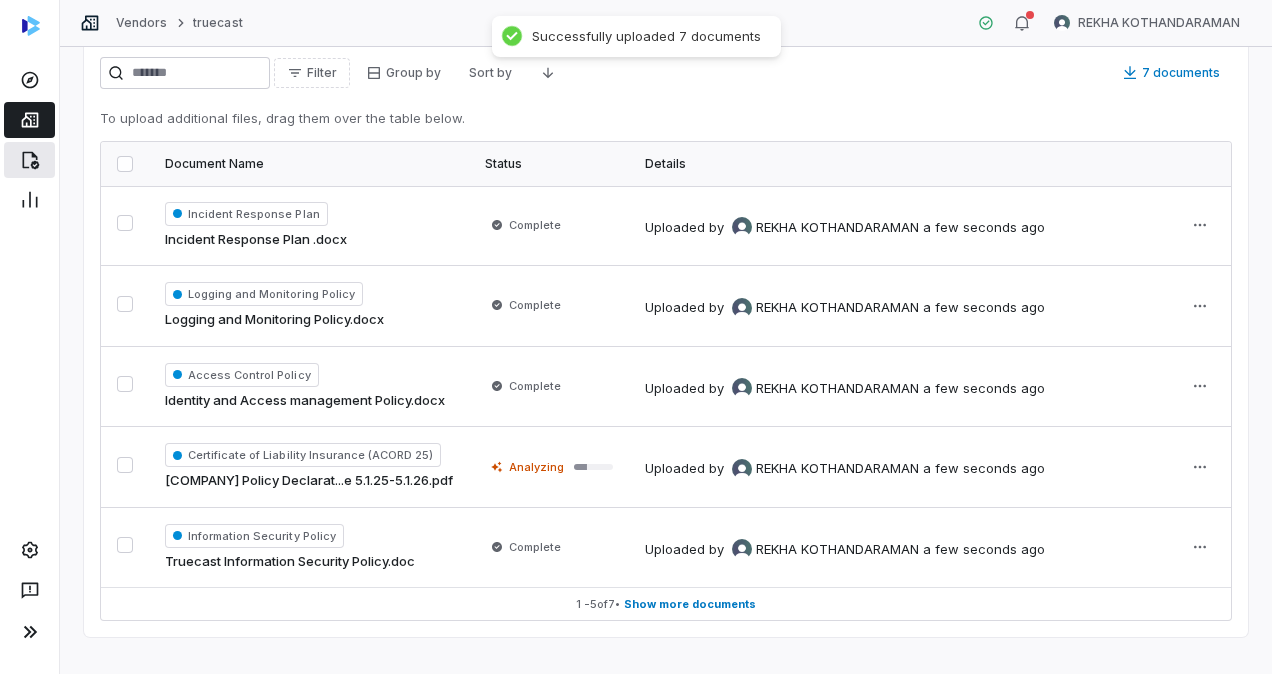 click 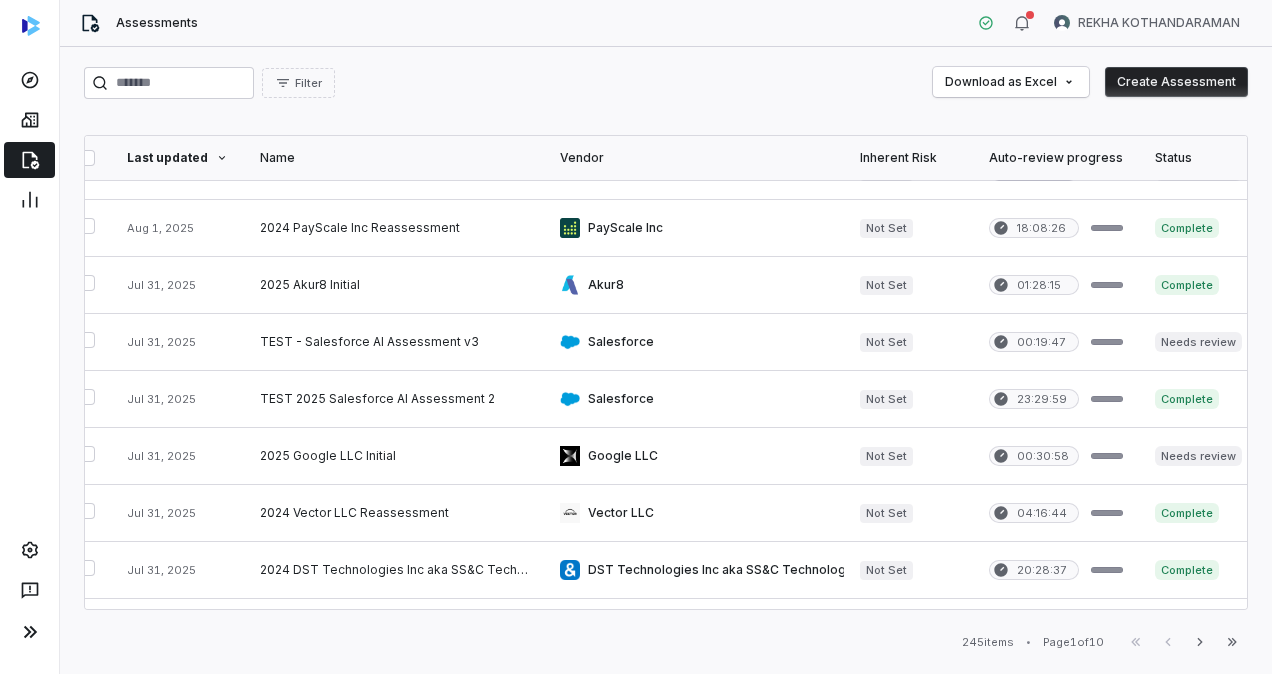 scroll, scrollTop: 0, scrollLeft: 0, axis: both 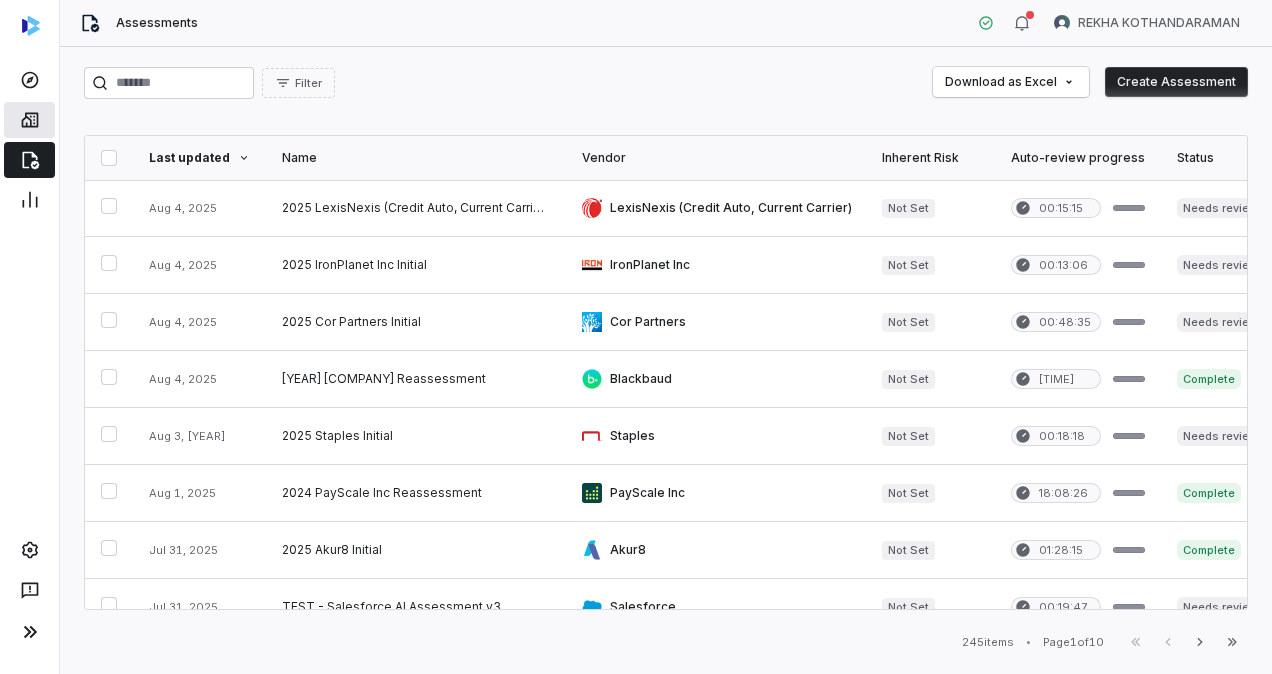 click 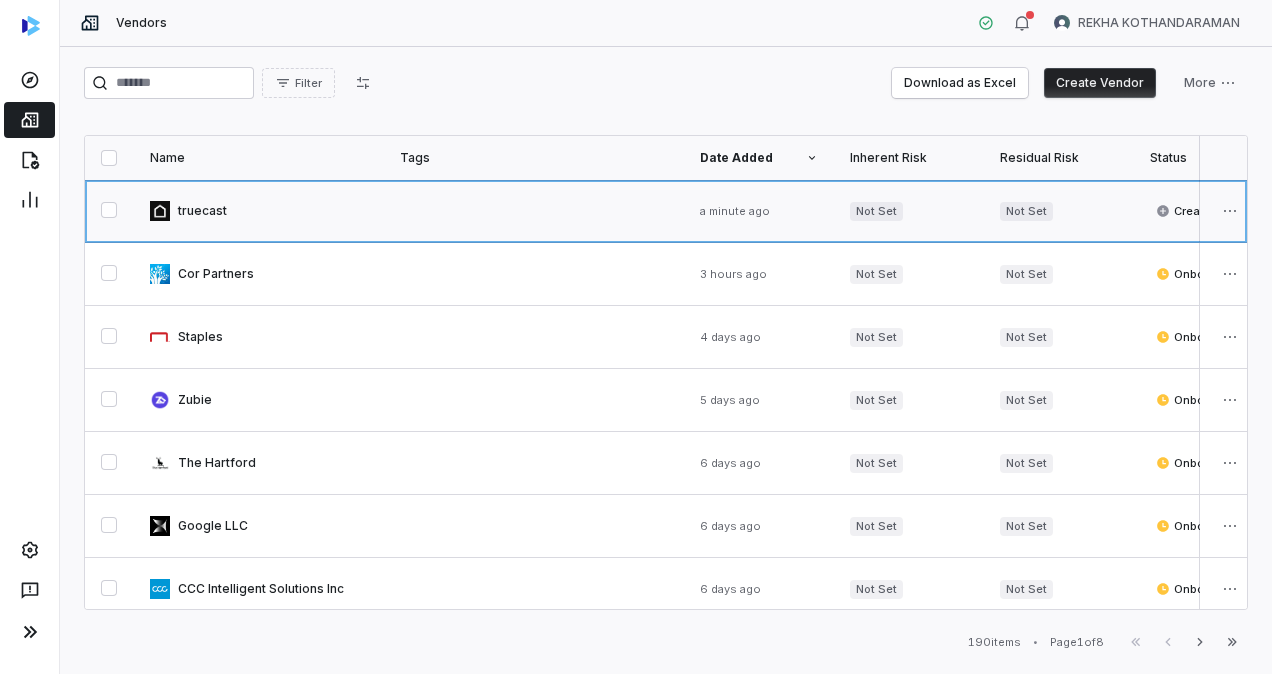 click at bounding box center [259, 211] 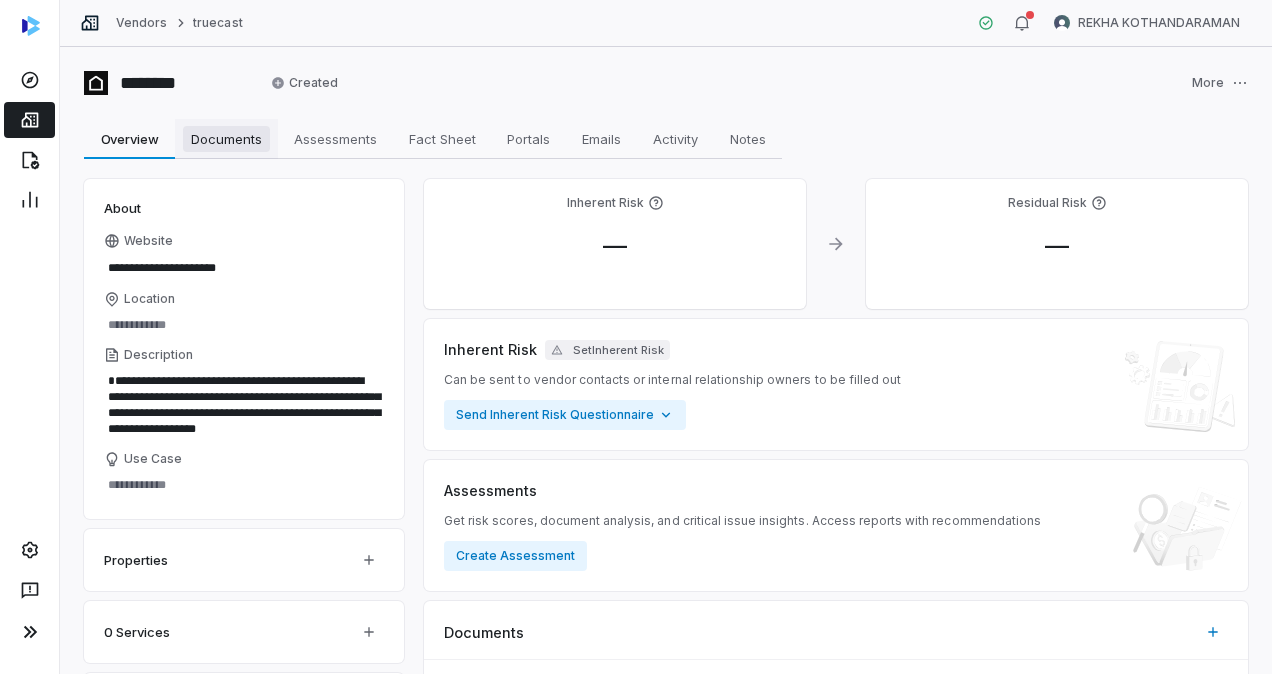 click on "Documents" at bounding box center [226, 139] 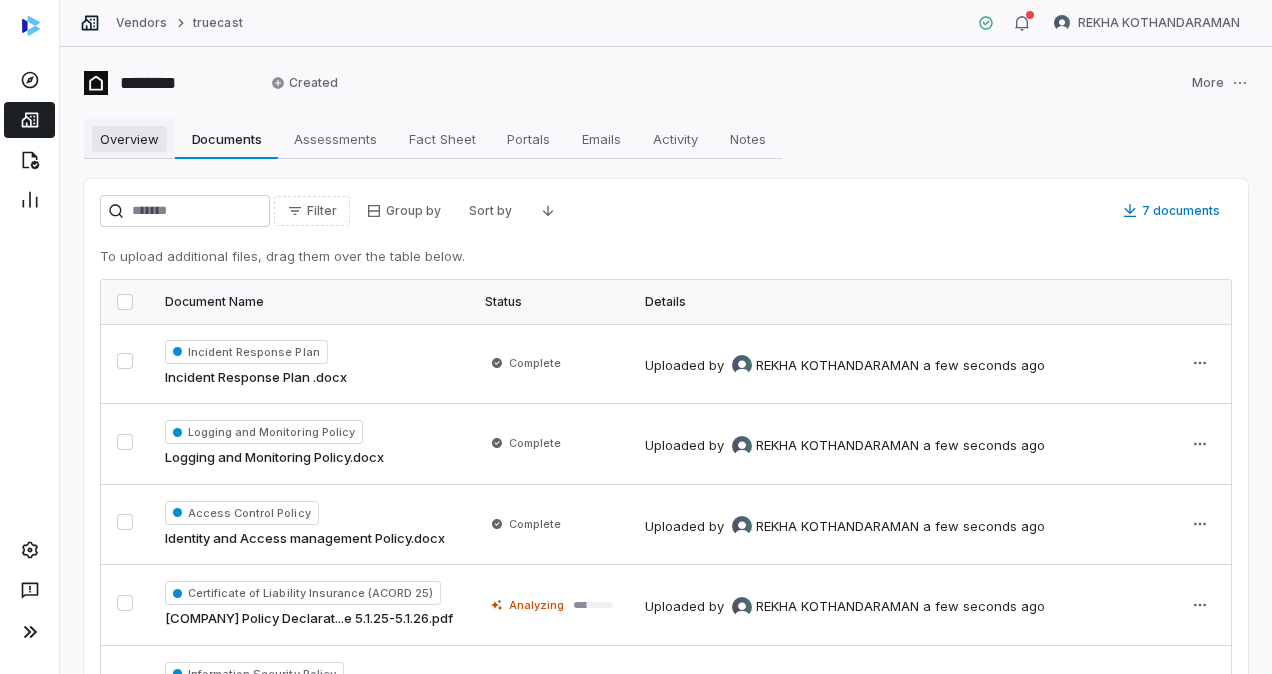 click on "Overview" at bounding box center (129, 139) 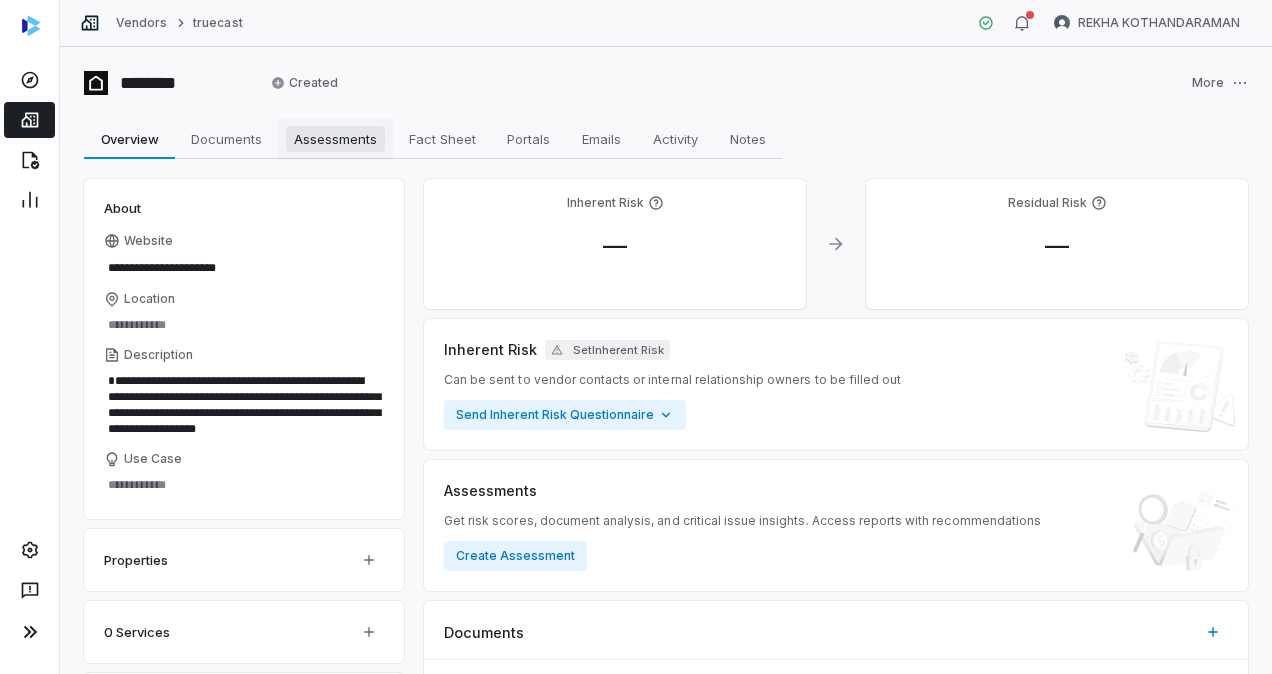 click on "Assessments" at bounding box center (335, 139) 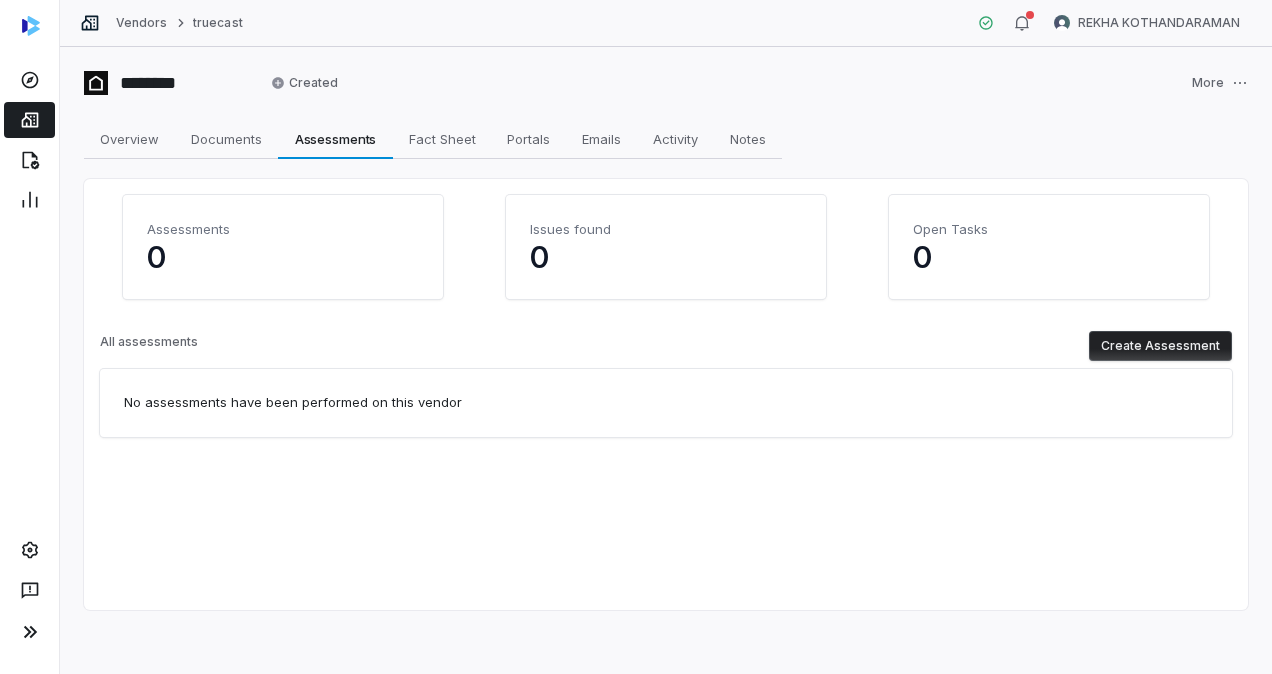 click on "Create Assessment" at bounding box center (1160, 346) 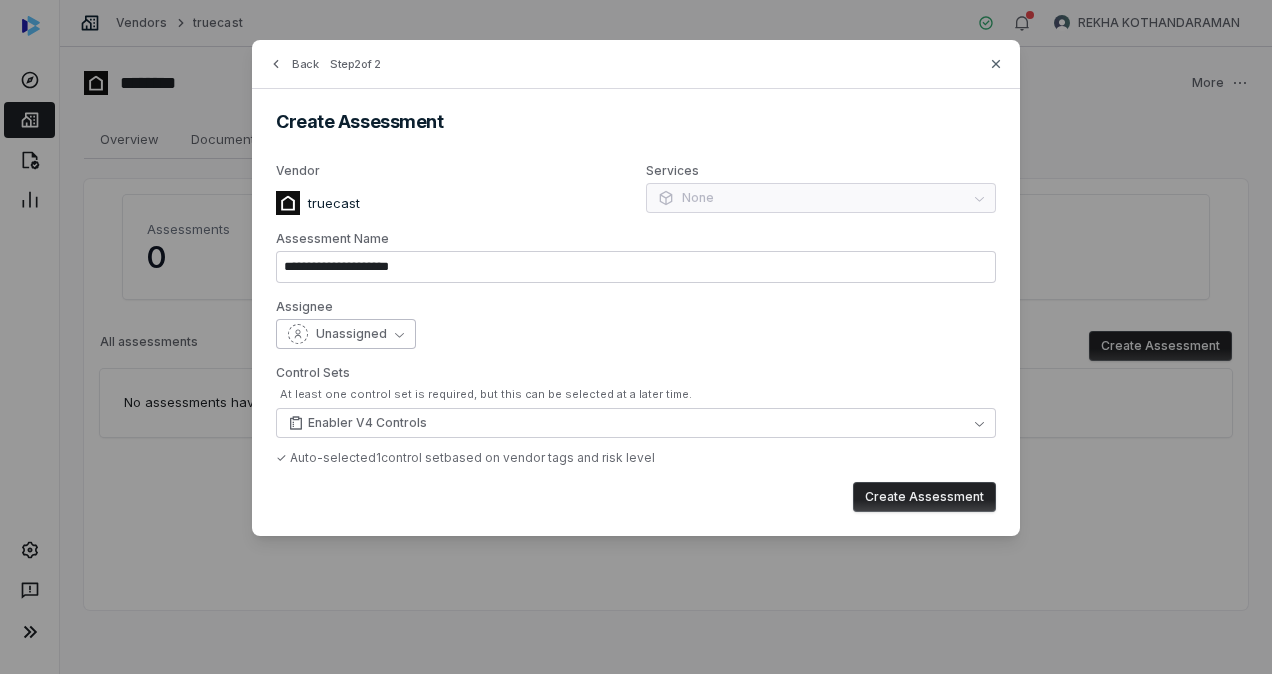click on "Unassigned" at bounding box center (346, 334) 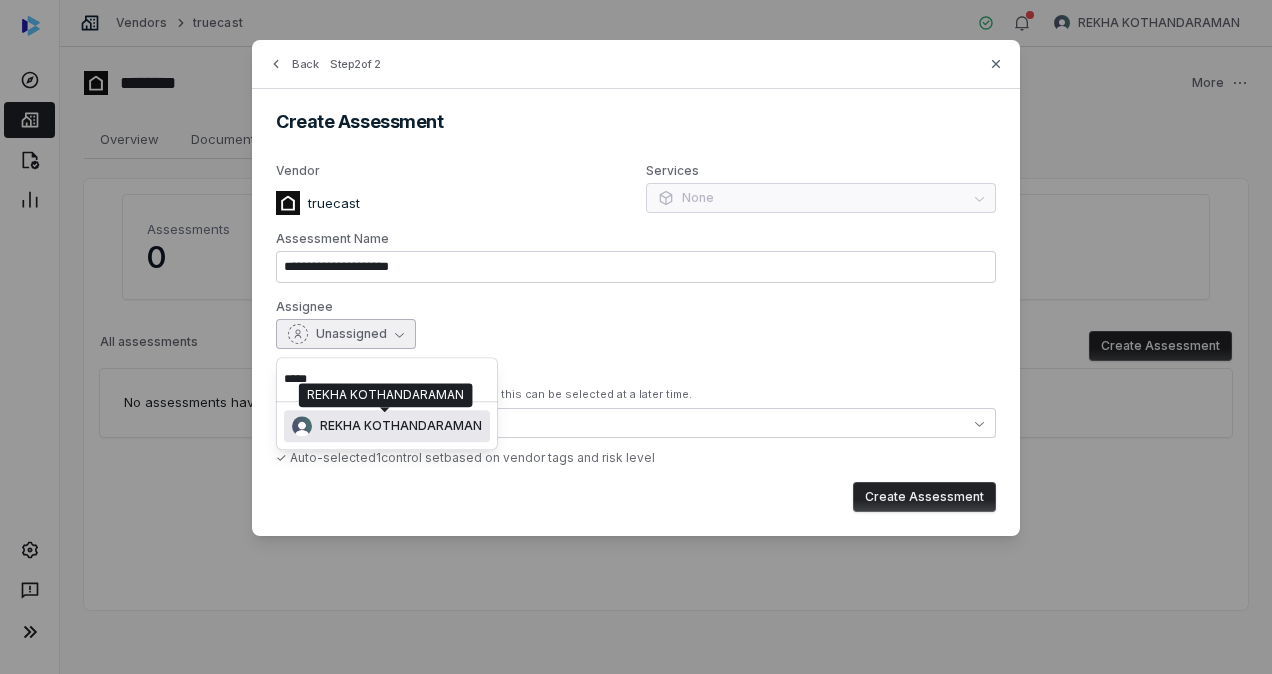 type on "*****" 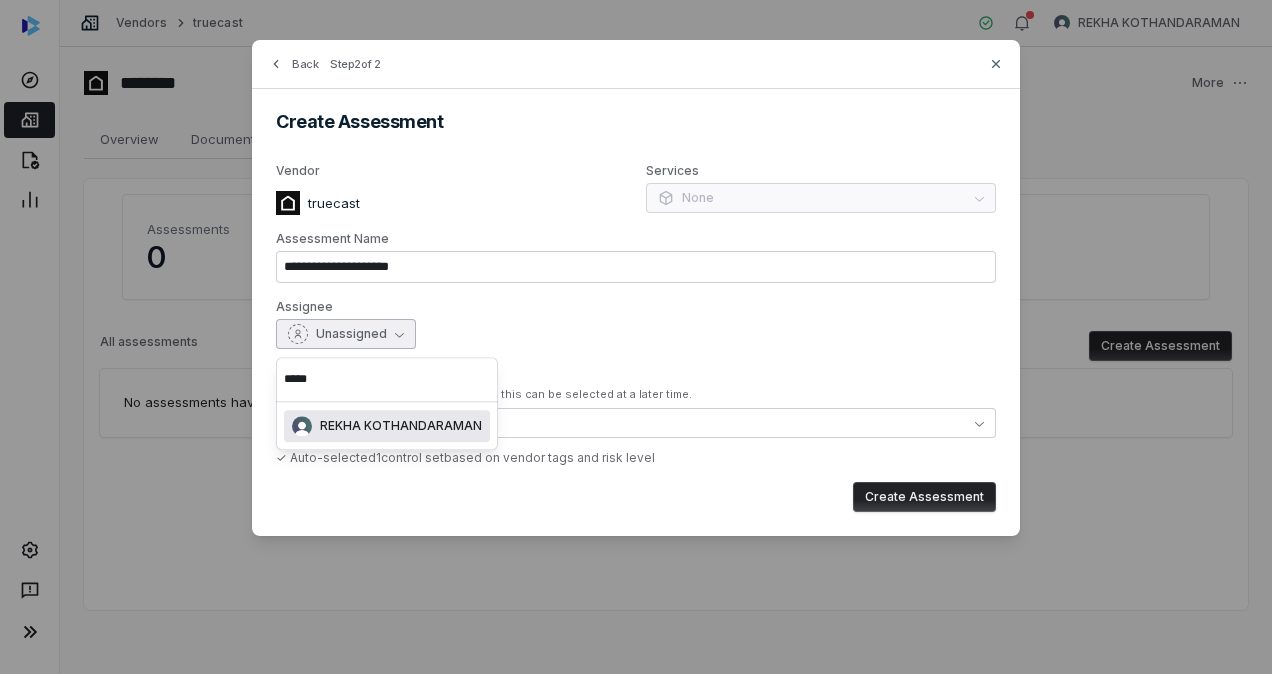 click on "REKHA KOTHANDARAMAN" at bounding box center [401, 426] 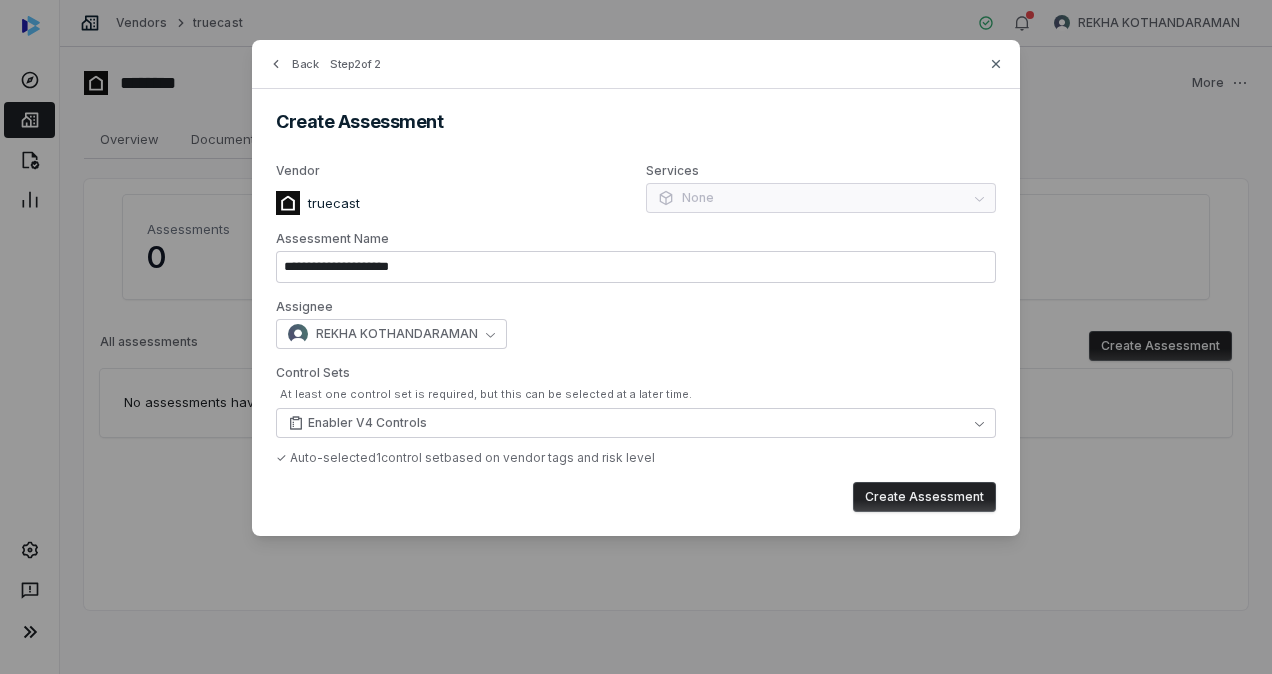 click on "Create Assessment" at bounding box center [924, 497] 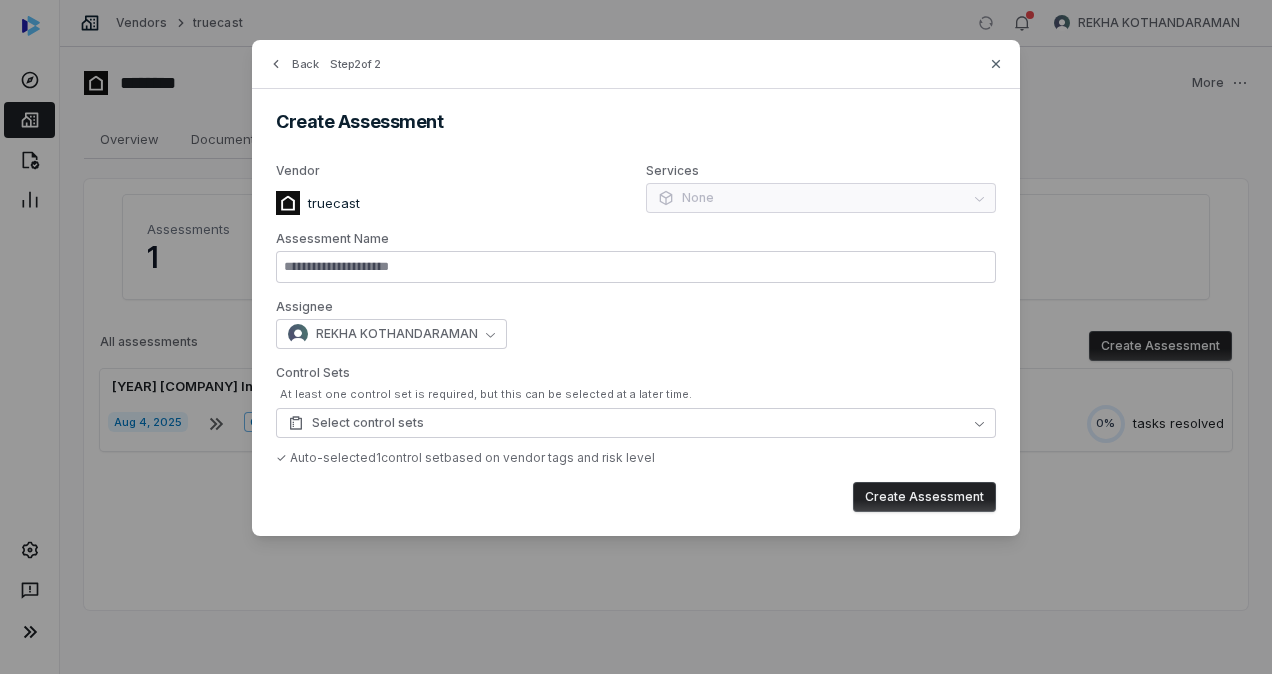 type on "**********" 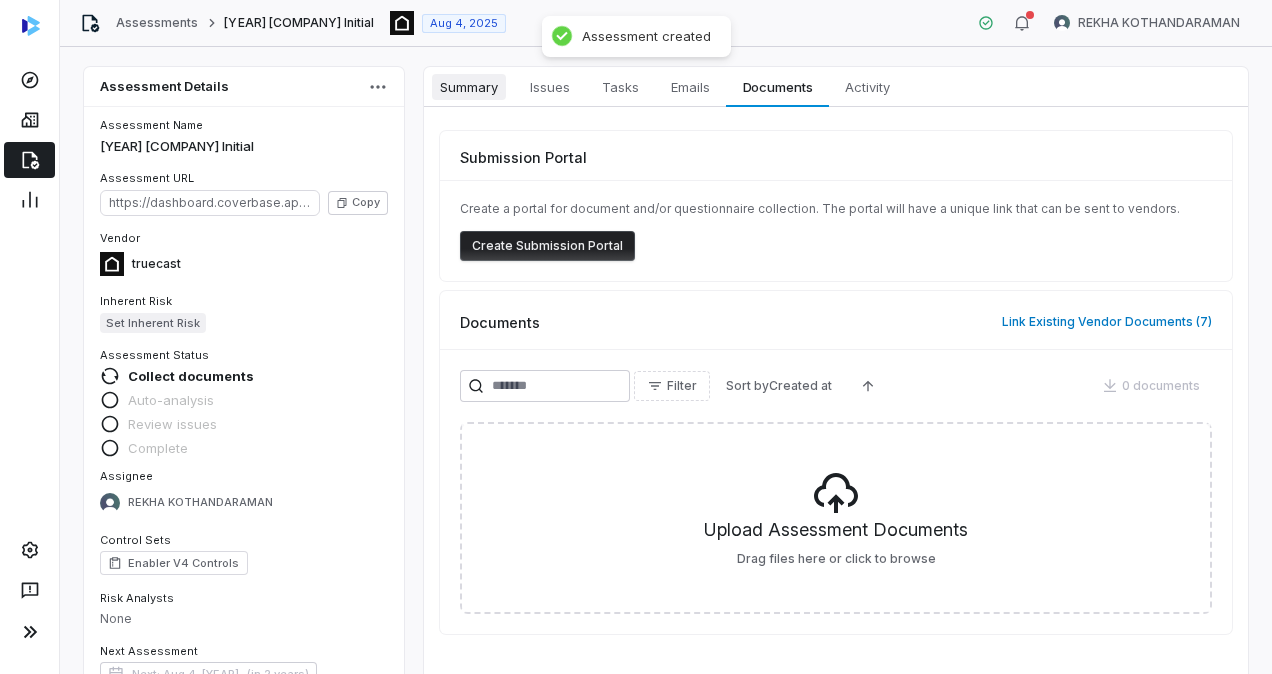 click on "Summary" at bounding box center (469, 87) 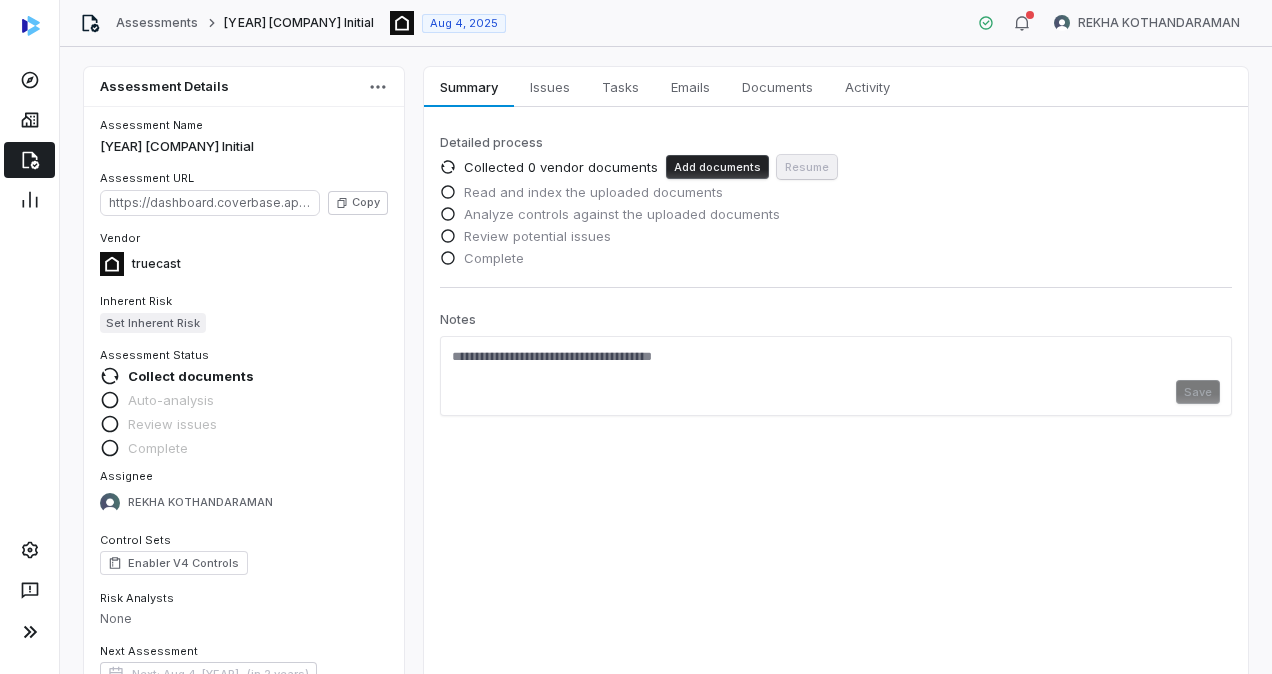 click on "Add documents" at bounding box center [717, 167] 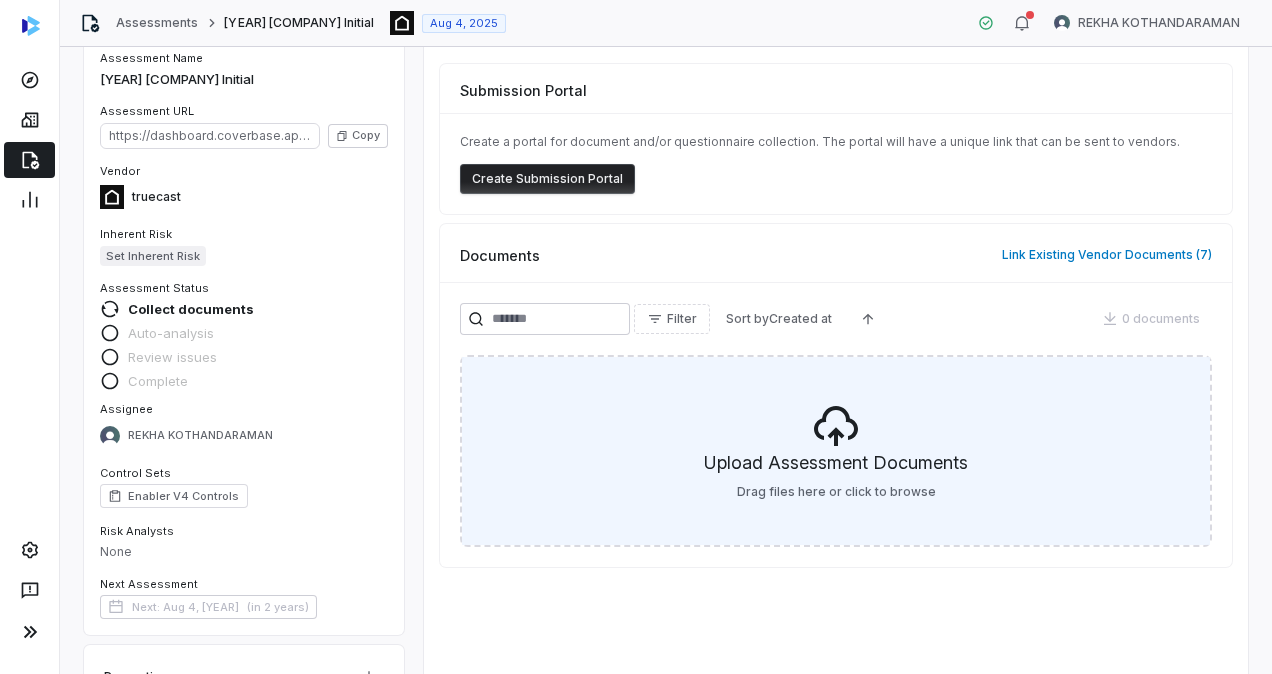 scroll, scrollTop: 119, scrollLeft: 0, axis: vertical 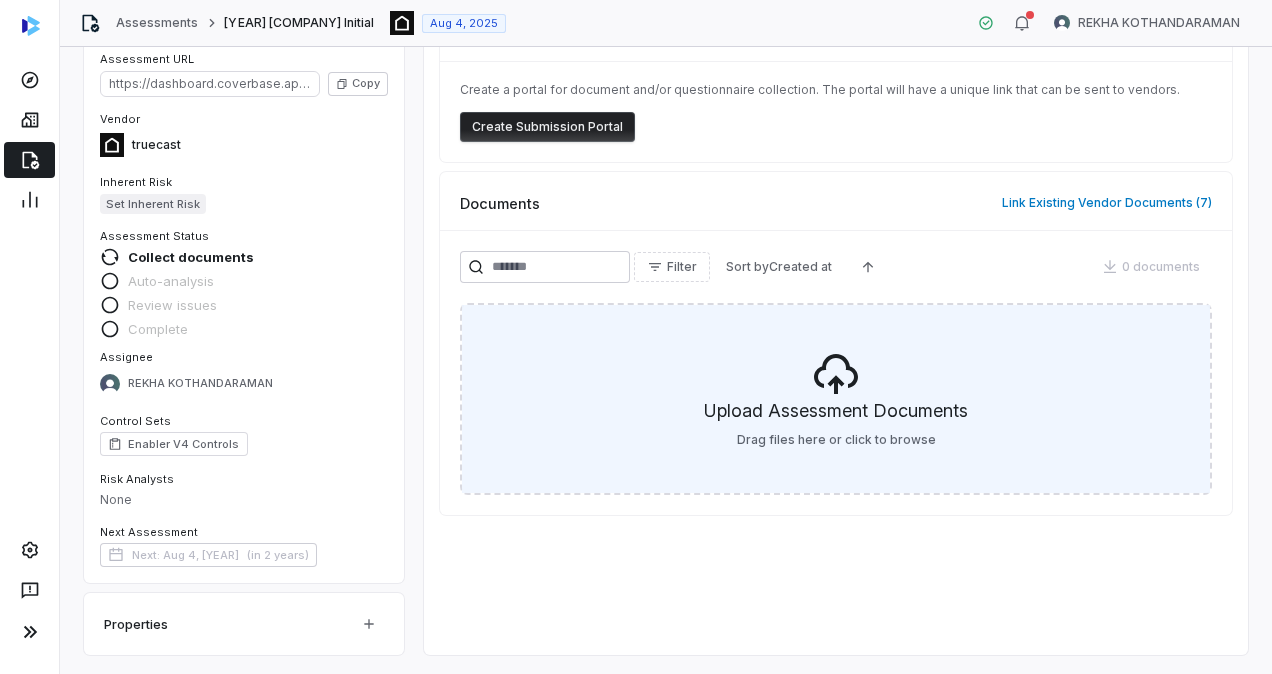 click on "Upload Assessment Documents" at bounding box center [836, 415] 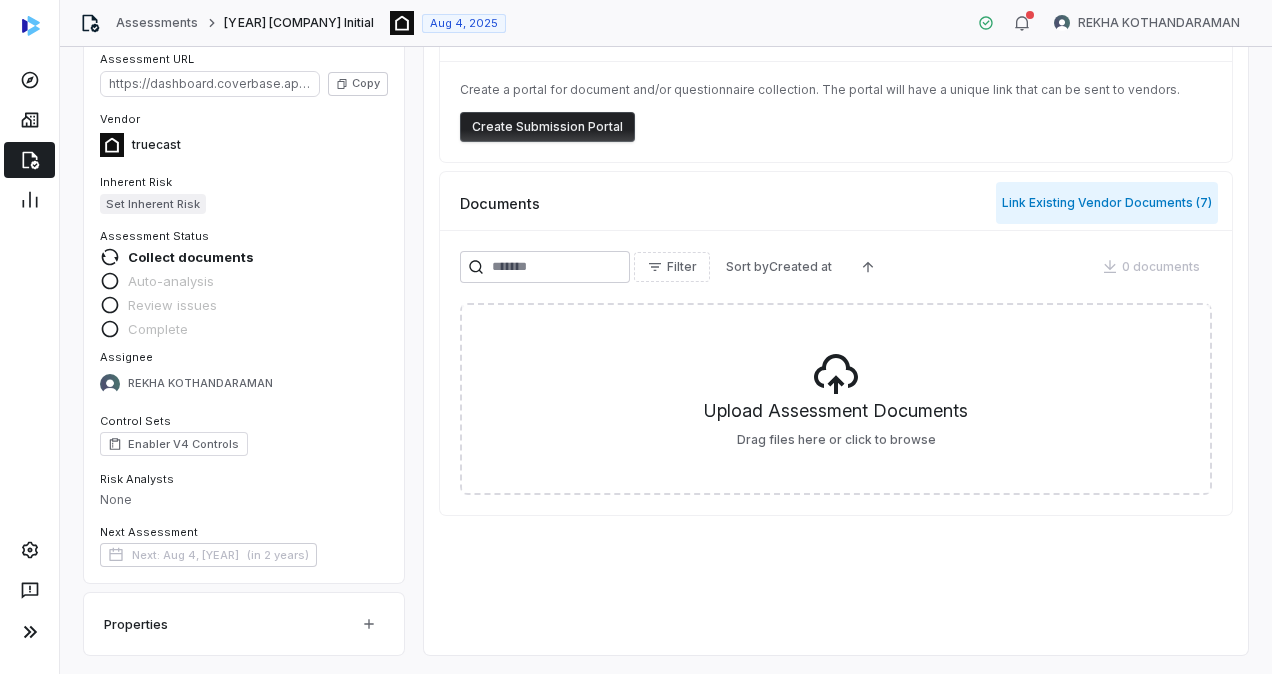 click on "Link Existing Vendor Documents ( 7 )" at bounding box center (1107, 203) 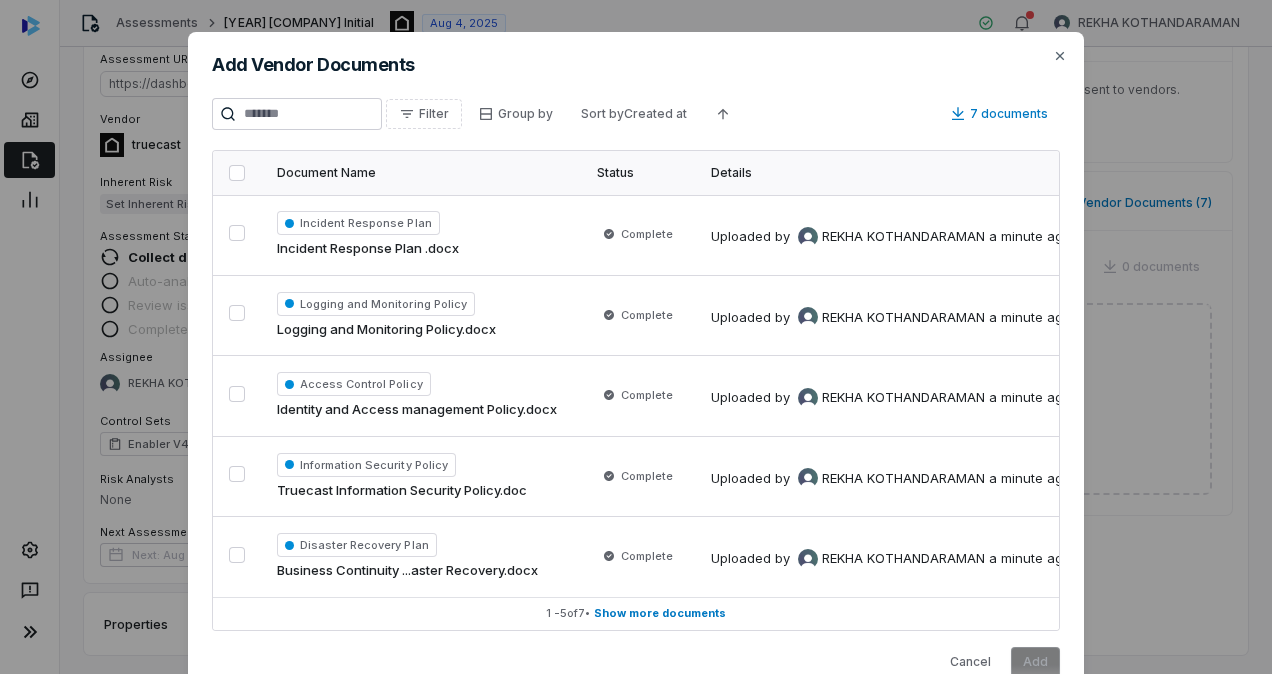 click at bounding box center [237, 173] 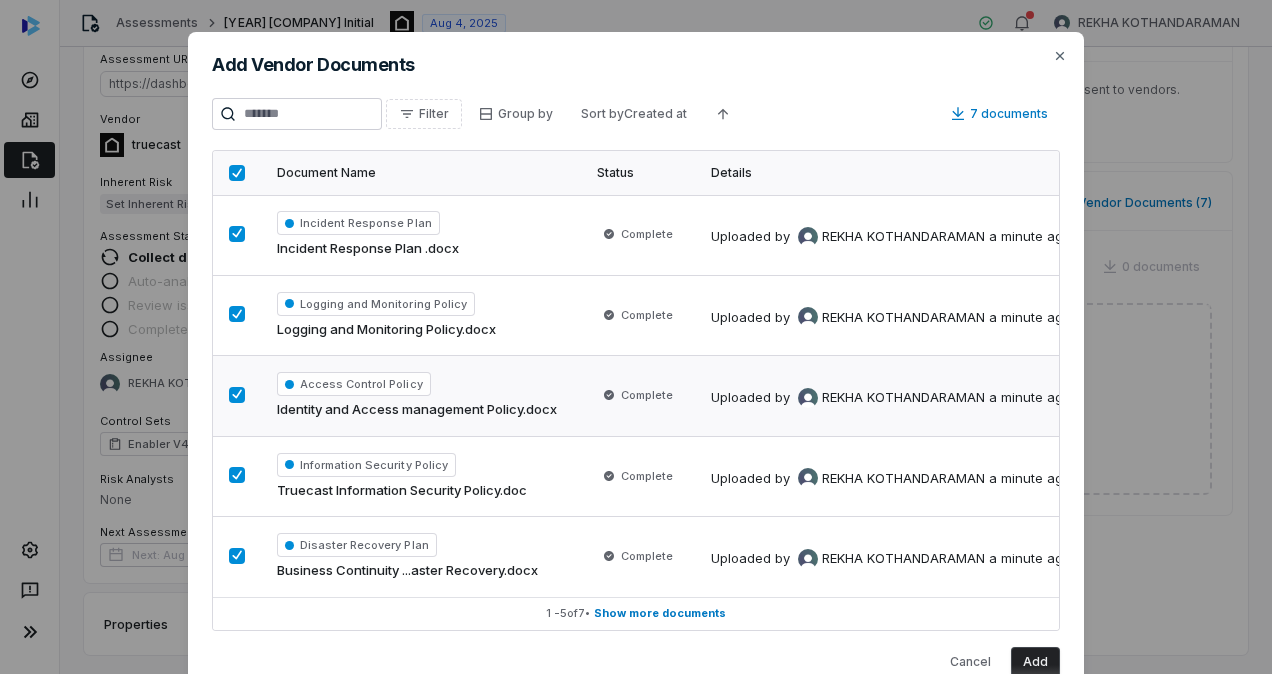 scroll, scrollTop: 3, scrollLeft: 0, axis: vertical 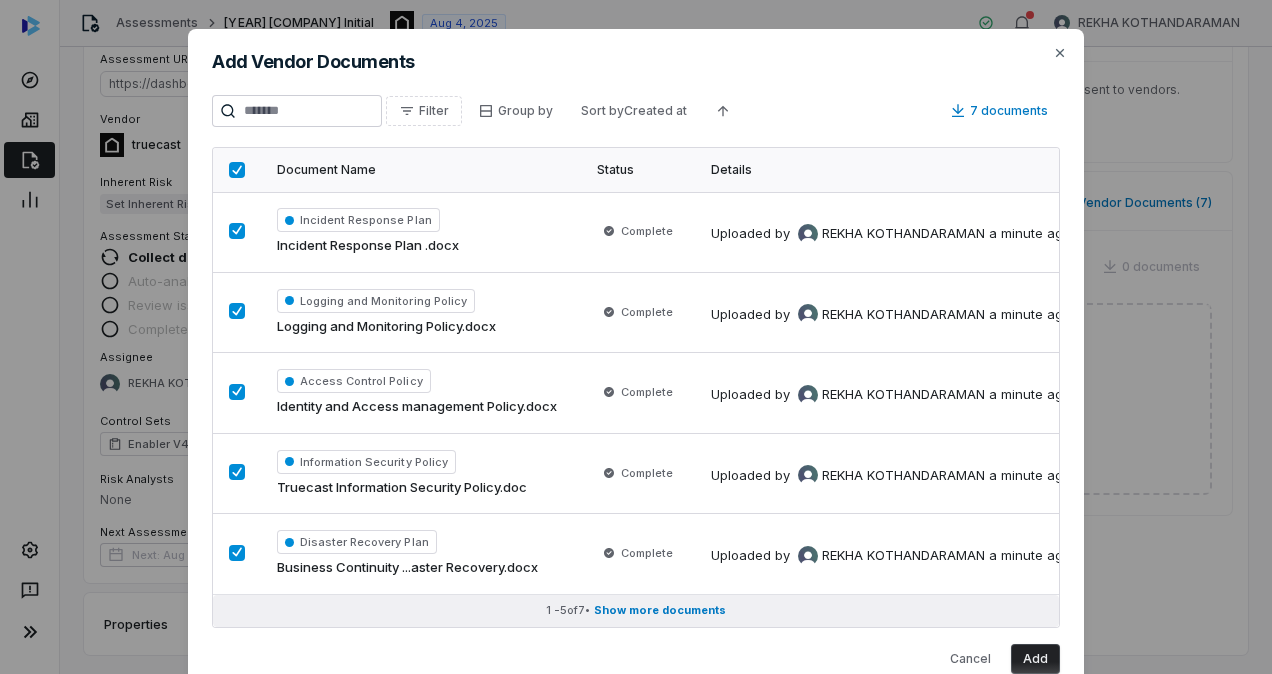 click on "Show more documents" at bounding box center [660, 610] 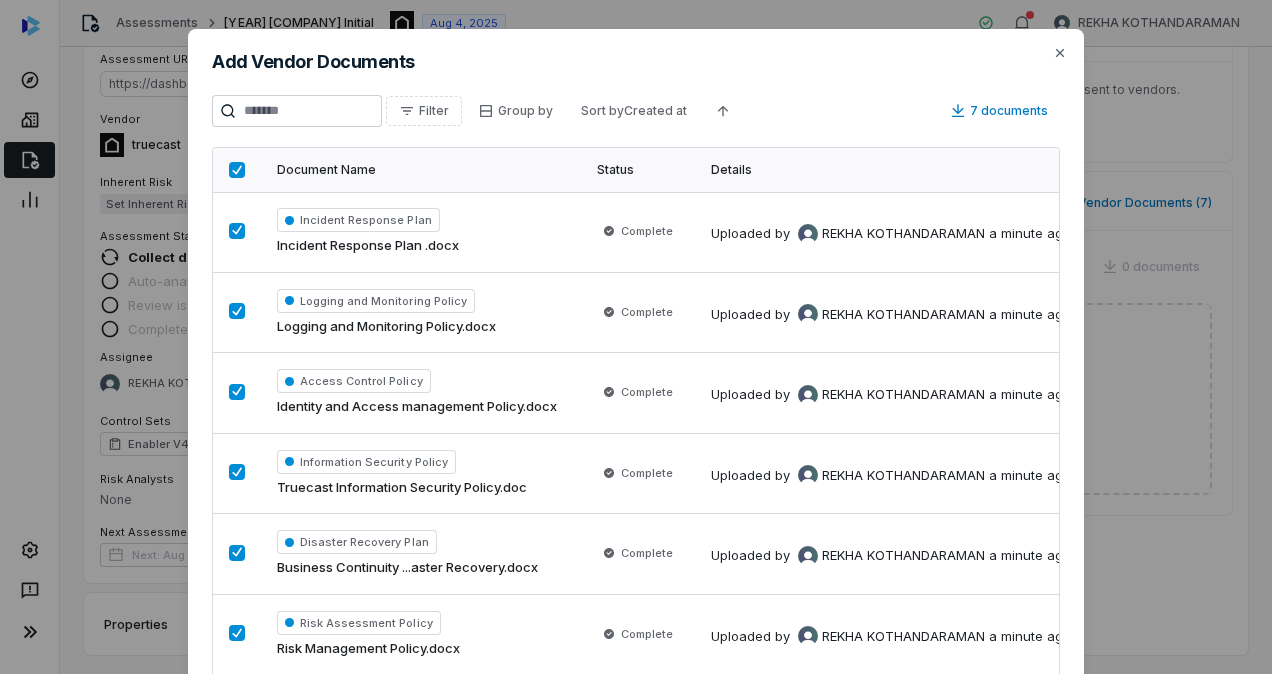 scroll, scrollTop: 234, scrollLeft: 0, axis: vertical 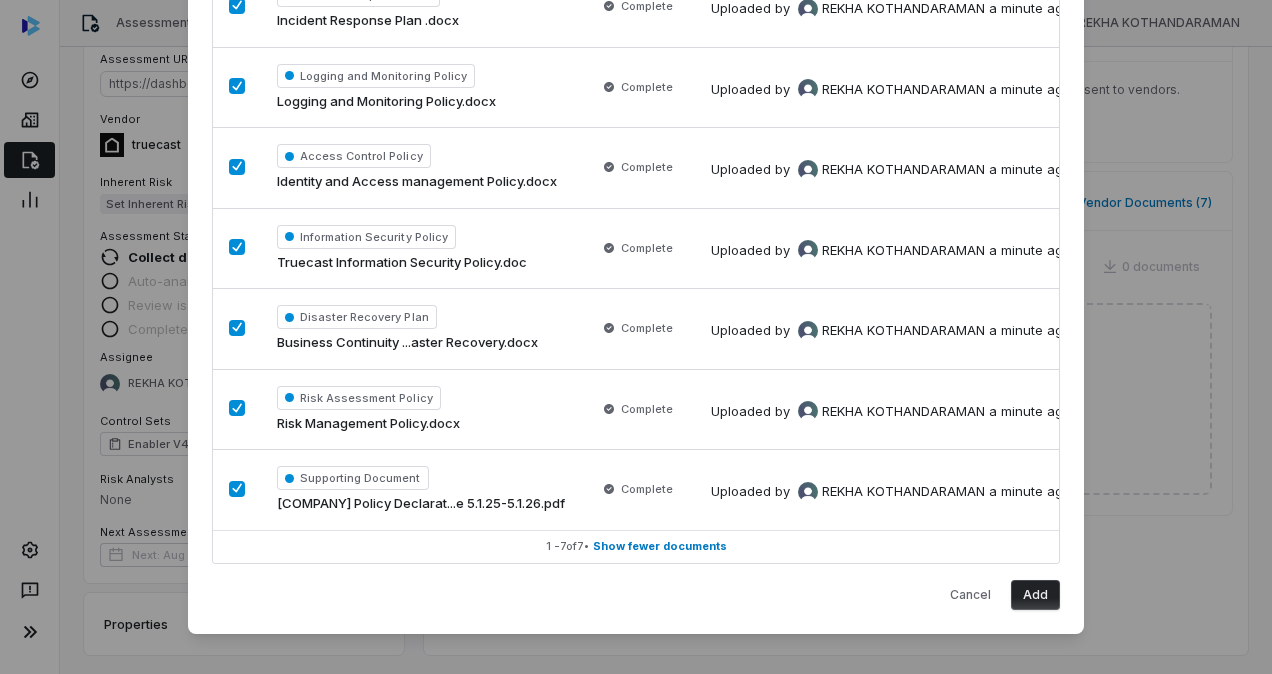 click on "Add" at bounding box center [1035, 595] 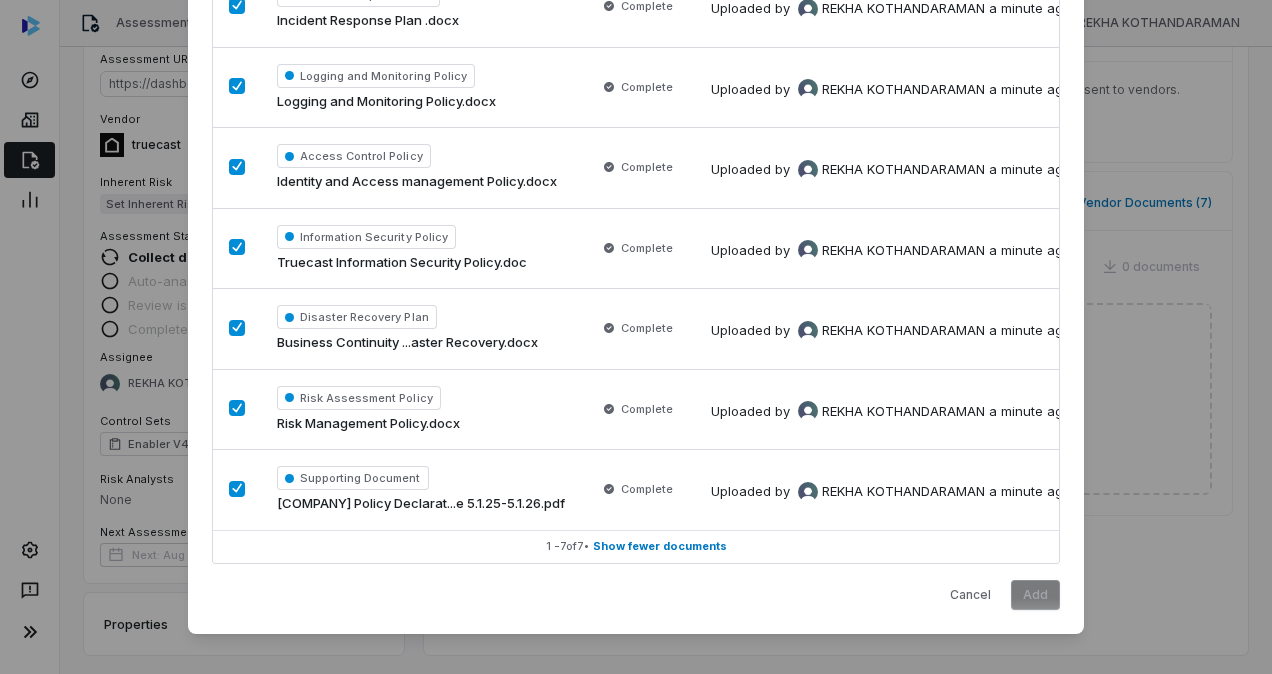 scroll, scrollTop: 0, scrollLeft: 0, axis: both 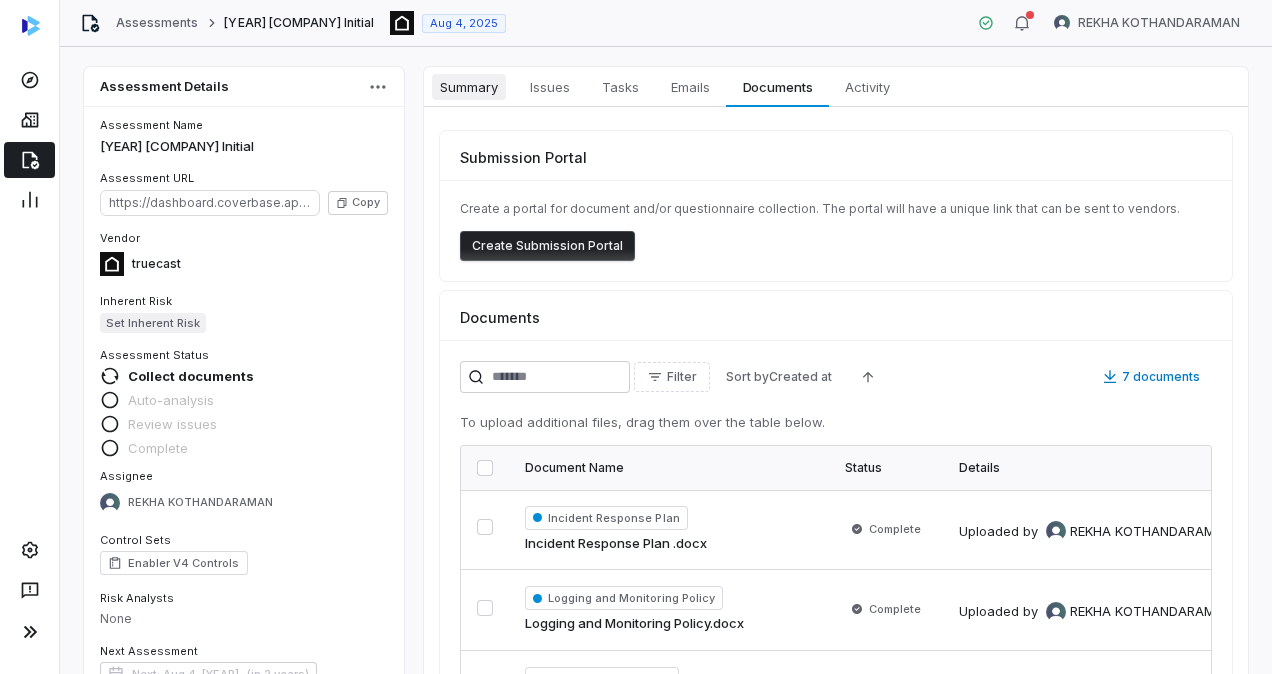 click on "Summary" at bounding box center [469, 87] 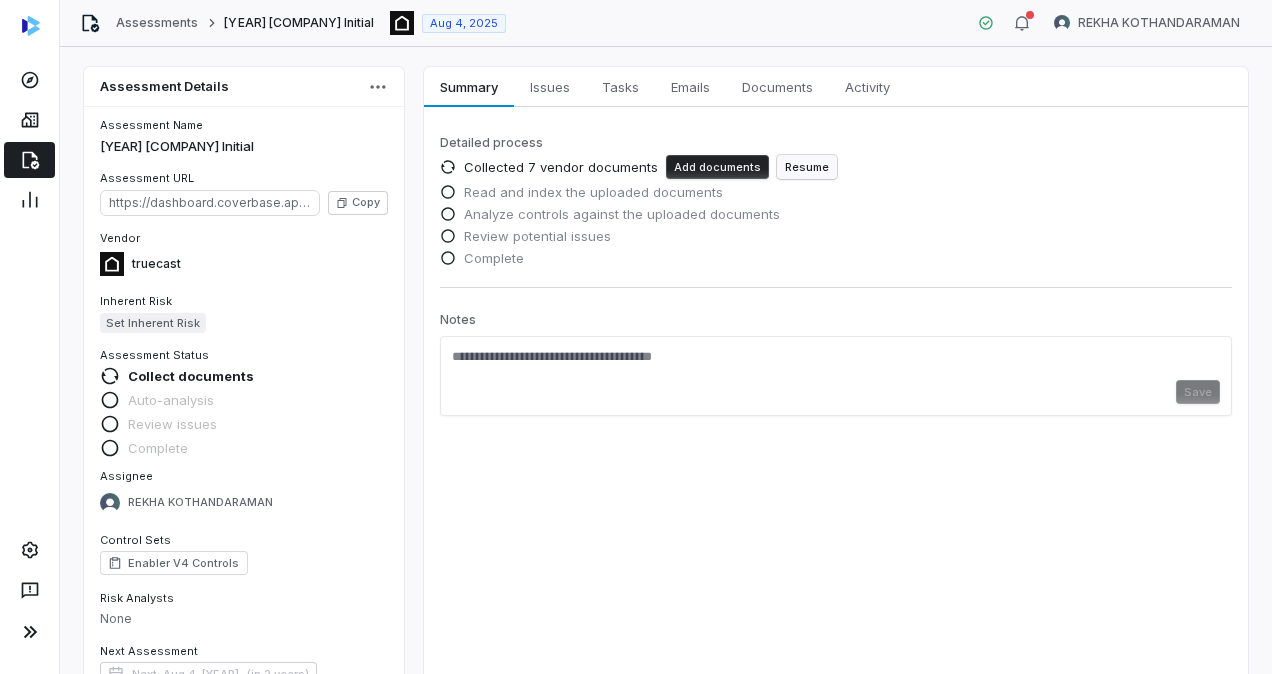 click on "Resume" at bounding box center (807, 167) 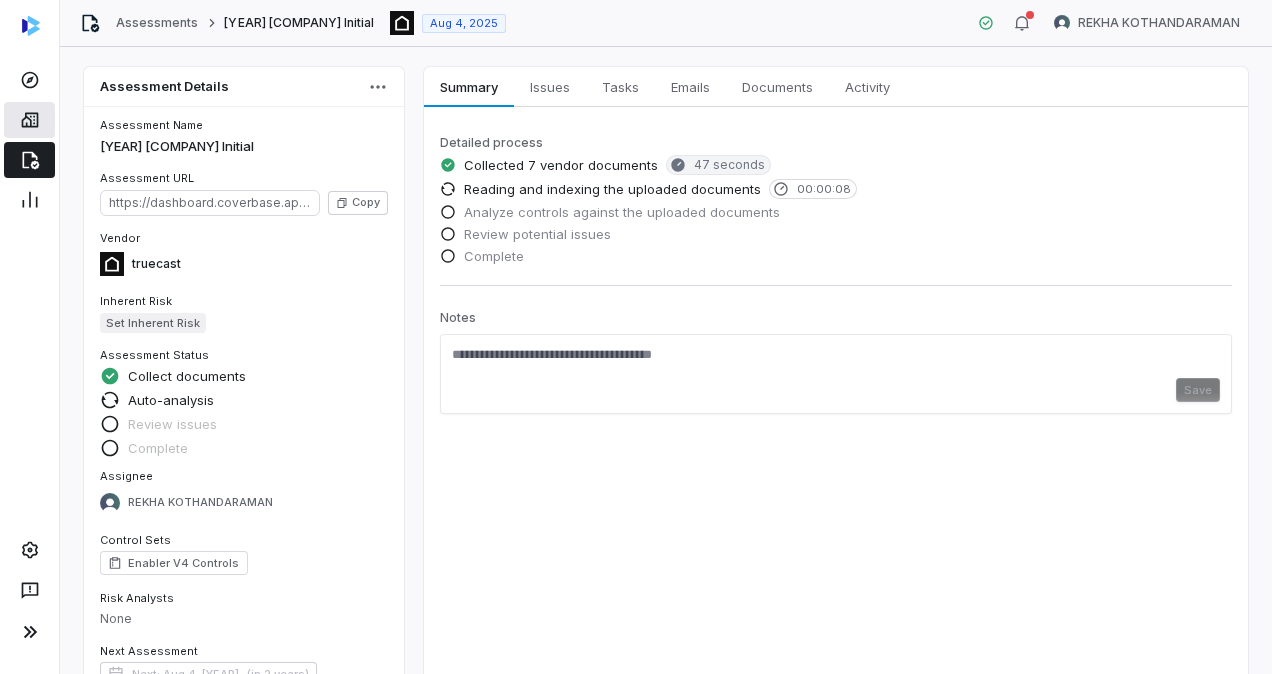 click 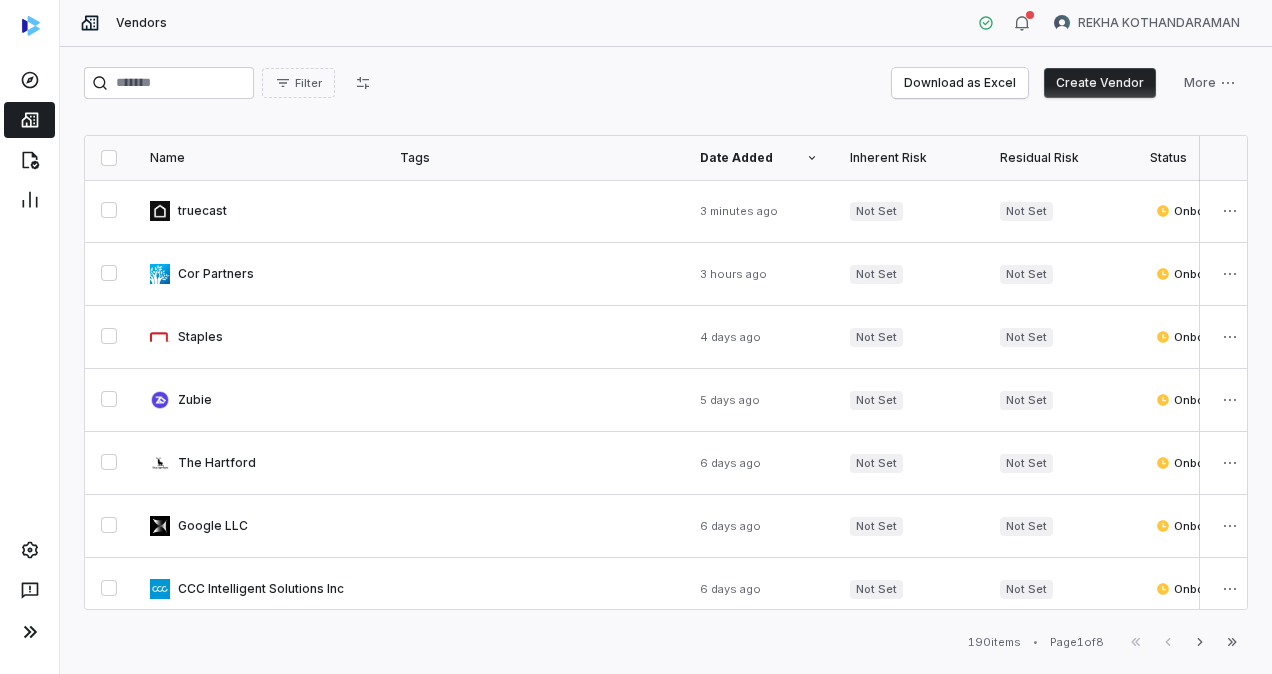 click on "Create Vendor" at bounding box center [1100, 83] 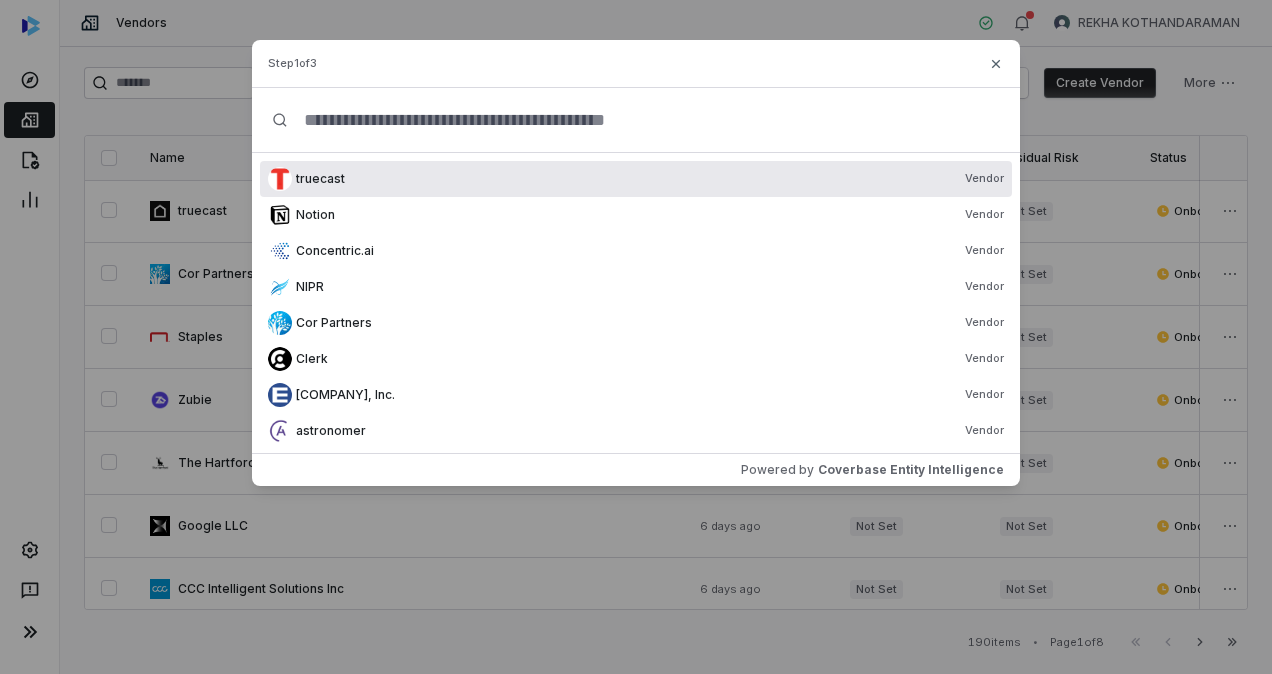 paste on "**********" 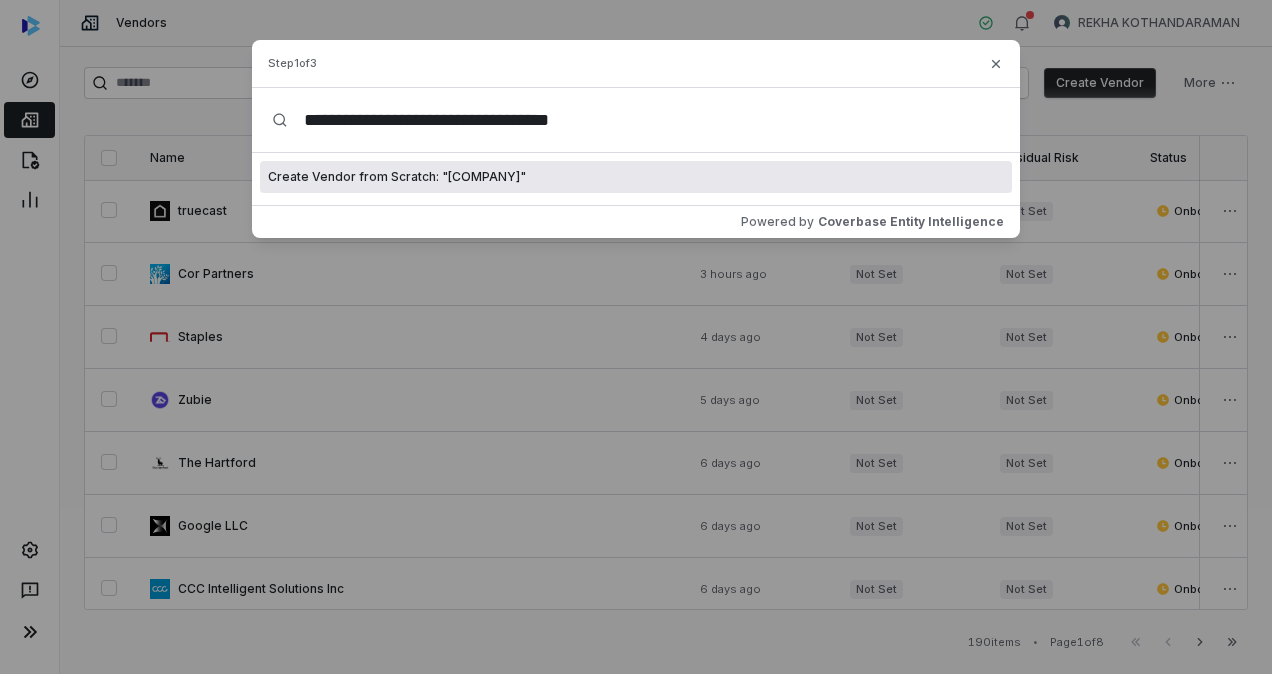 type on "**********" 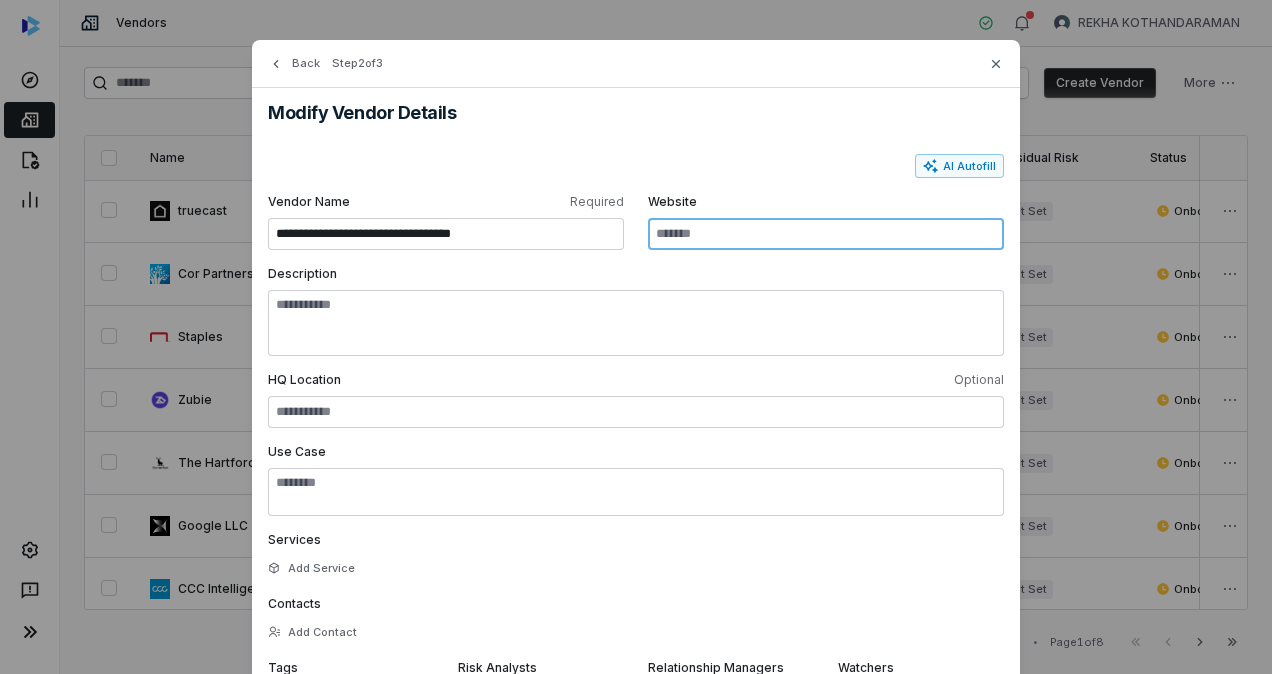 click on "Website" at bounding box center (826, 234) 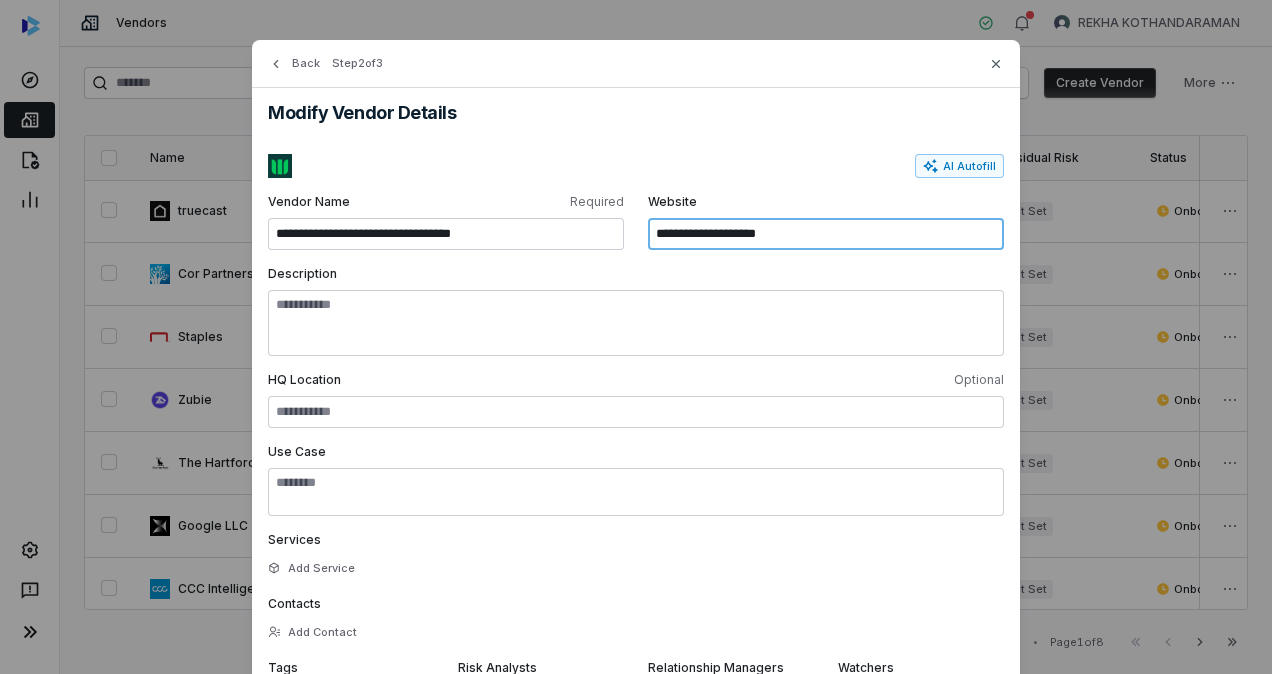 scroll, scrollTop: 136, scrollLeft: 0, axis: vertical 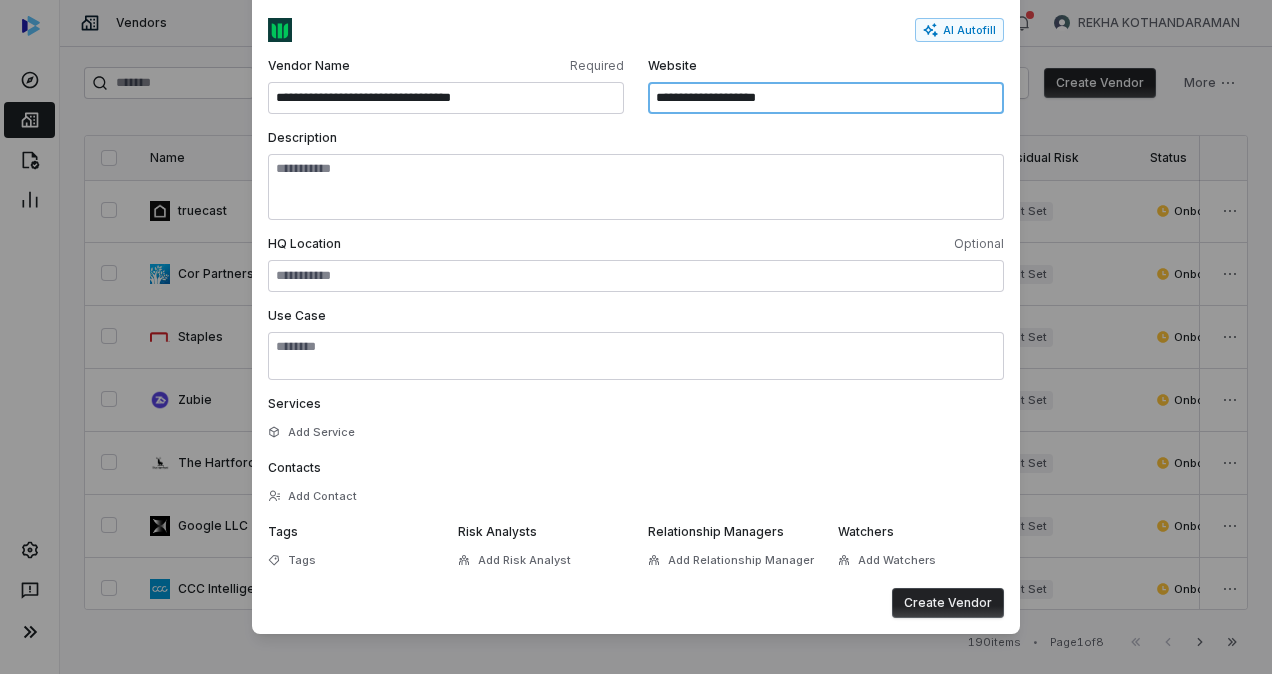 type on "**********" 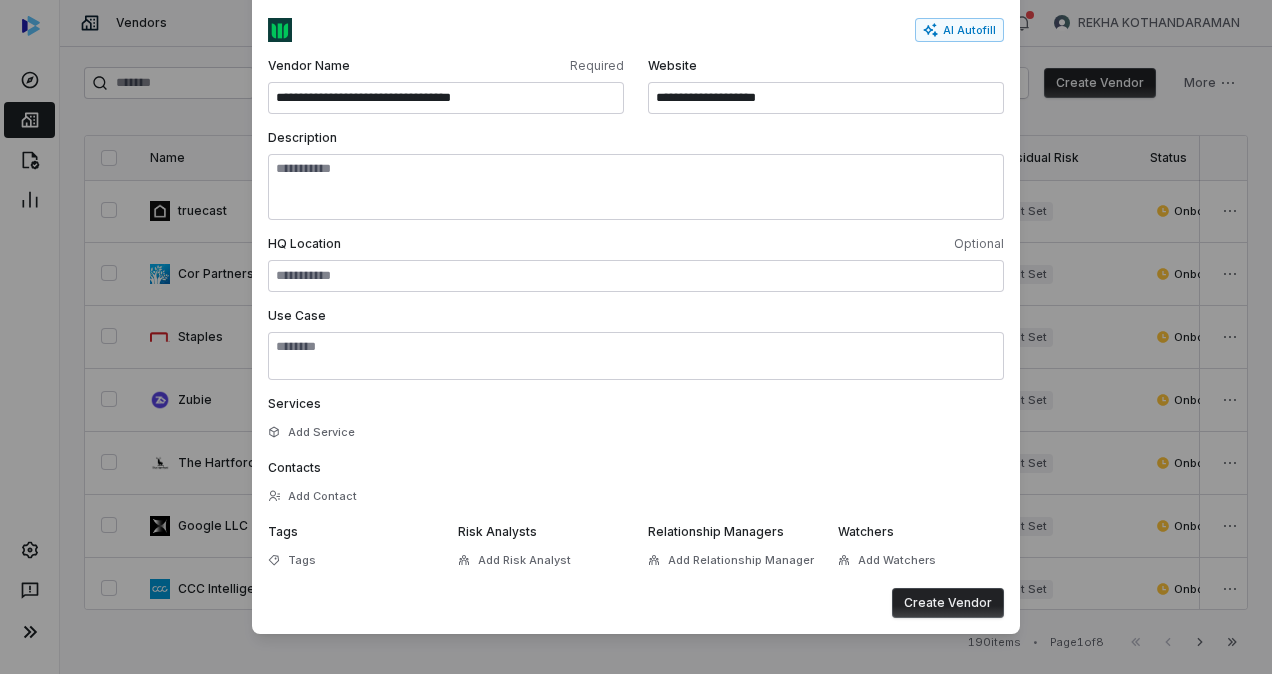 click on "Create Vendor" at bounding box center [948, 603] 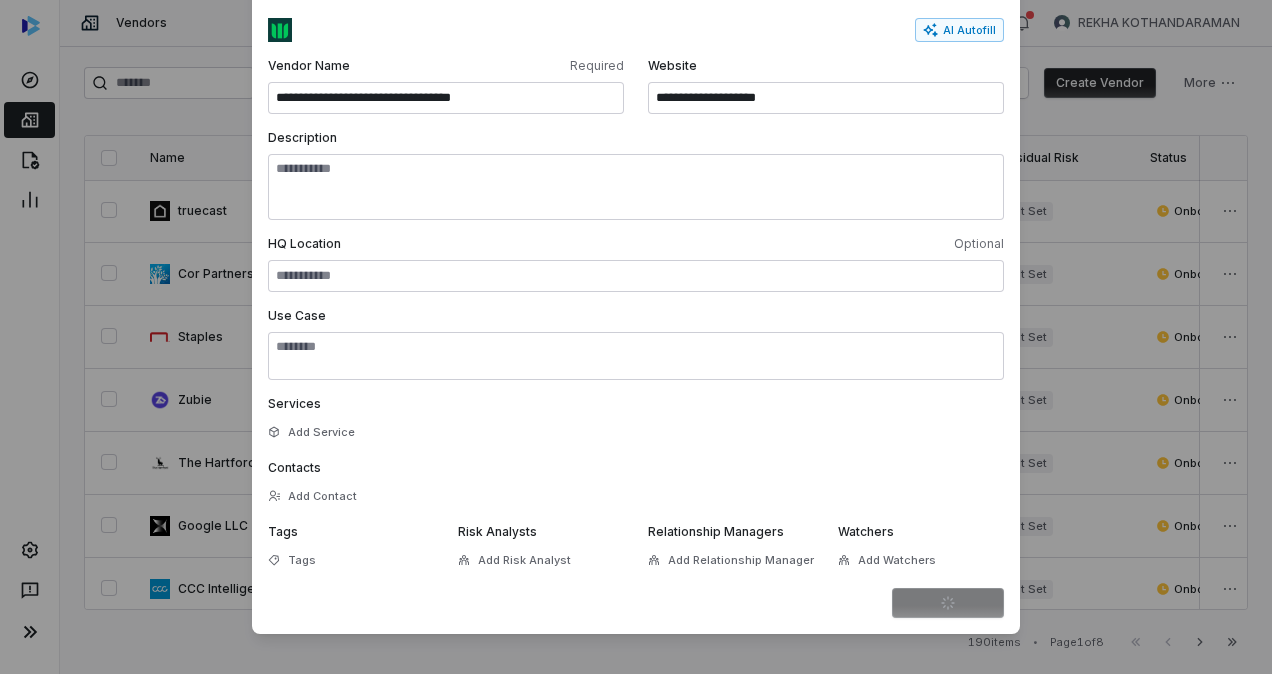 scroll, scrollTop: 0, scrollLeft: 0, axis: both 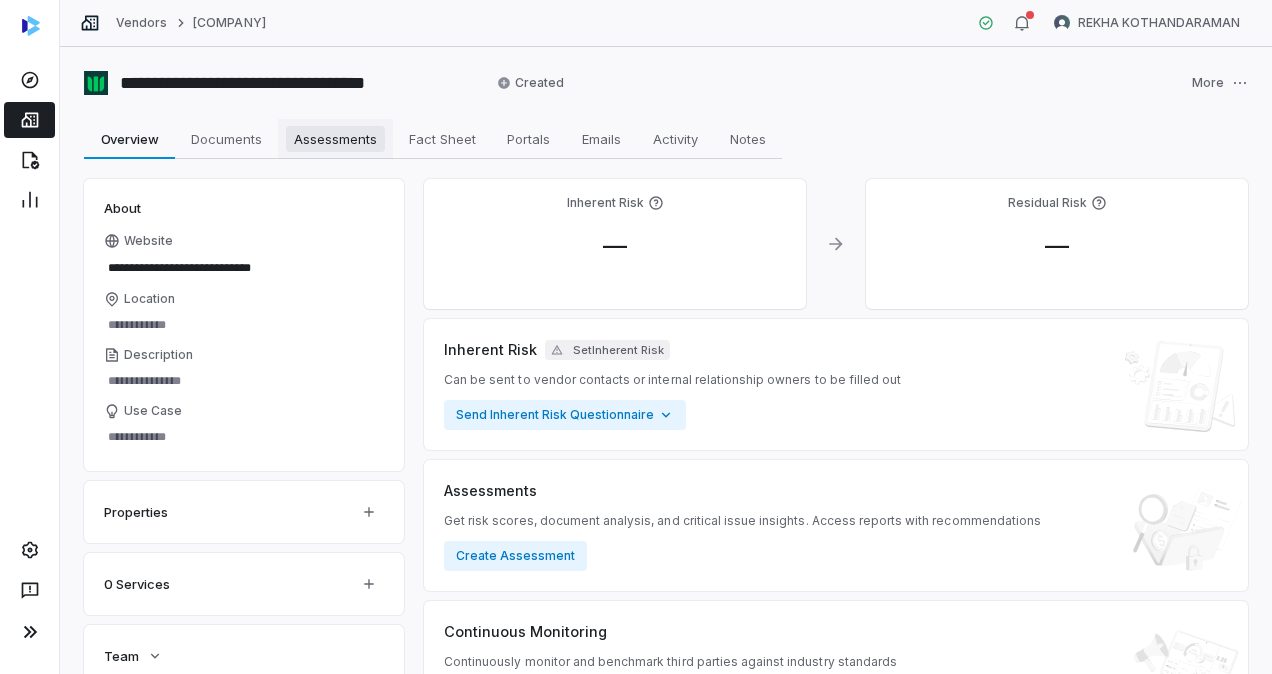 click on "Assessments" at bounding box center (335, 139) 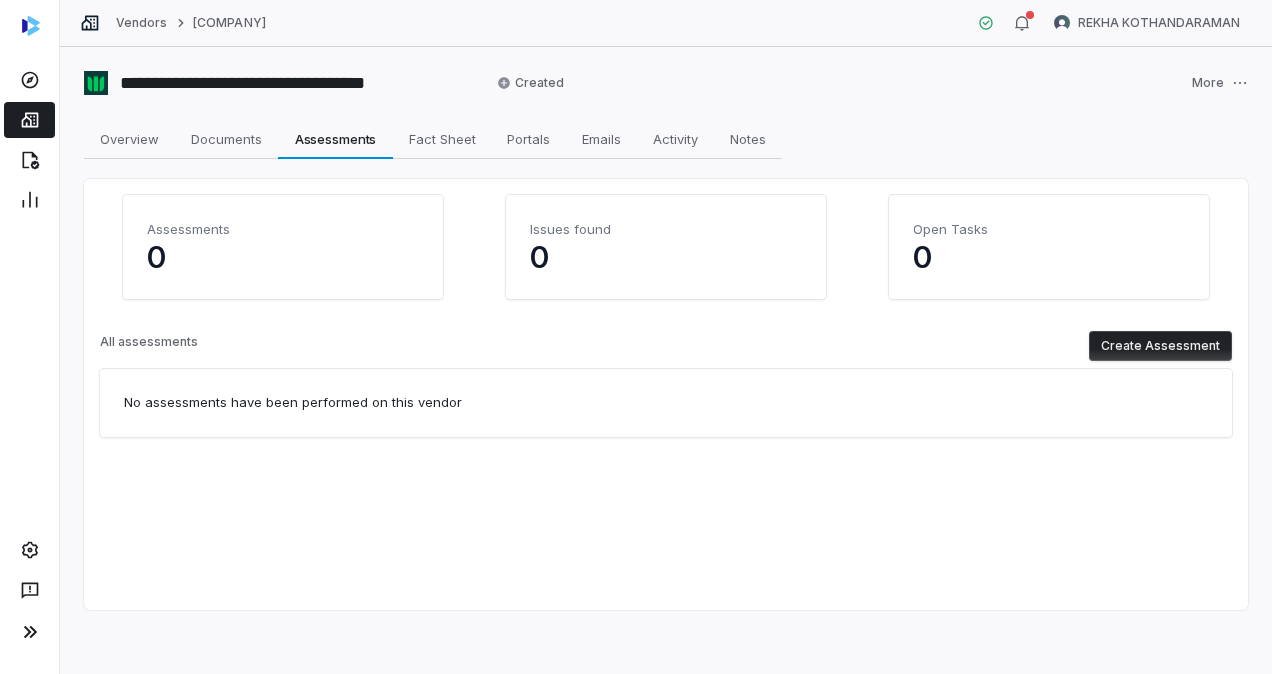 click on "Create Assessment" at bounding box center (1160, 346) 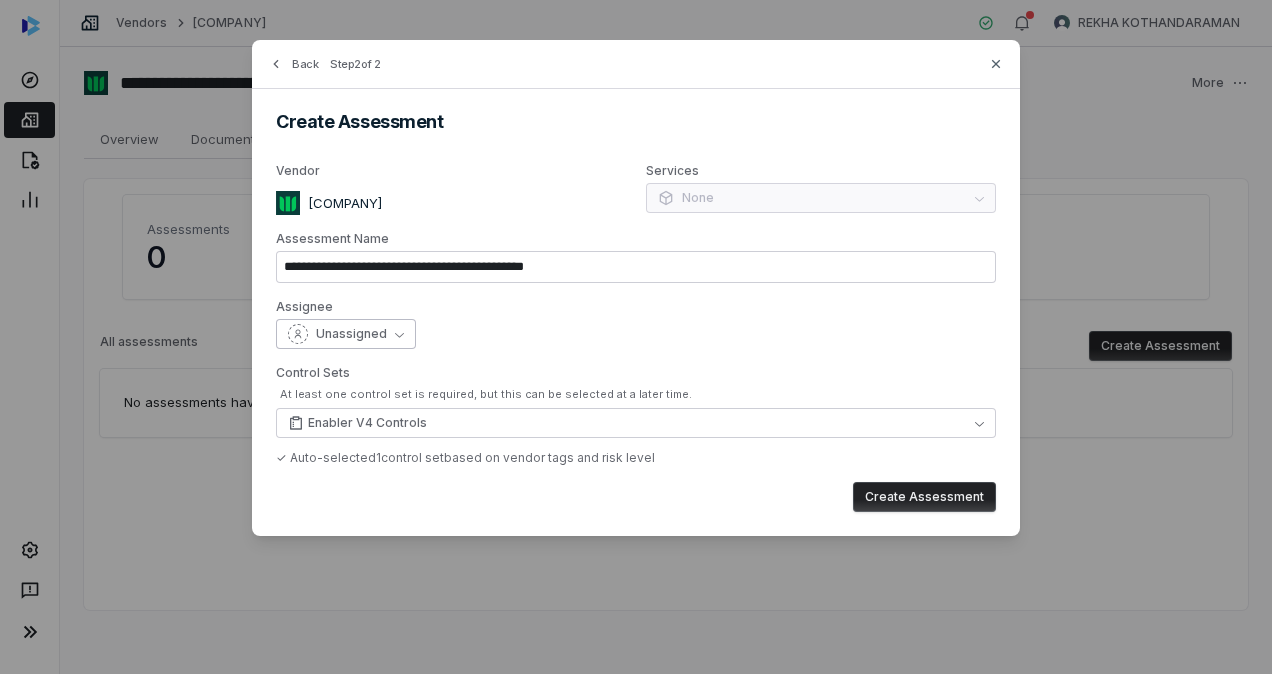 click on "Unassigned" at bounding box center (351, 334) 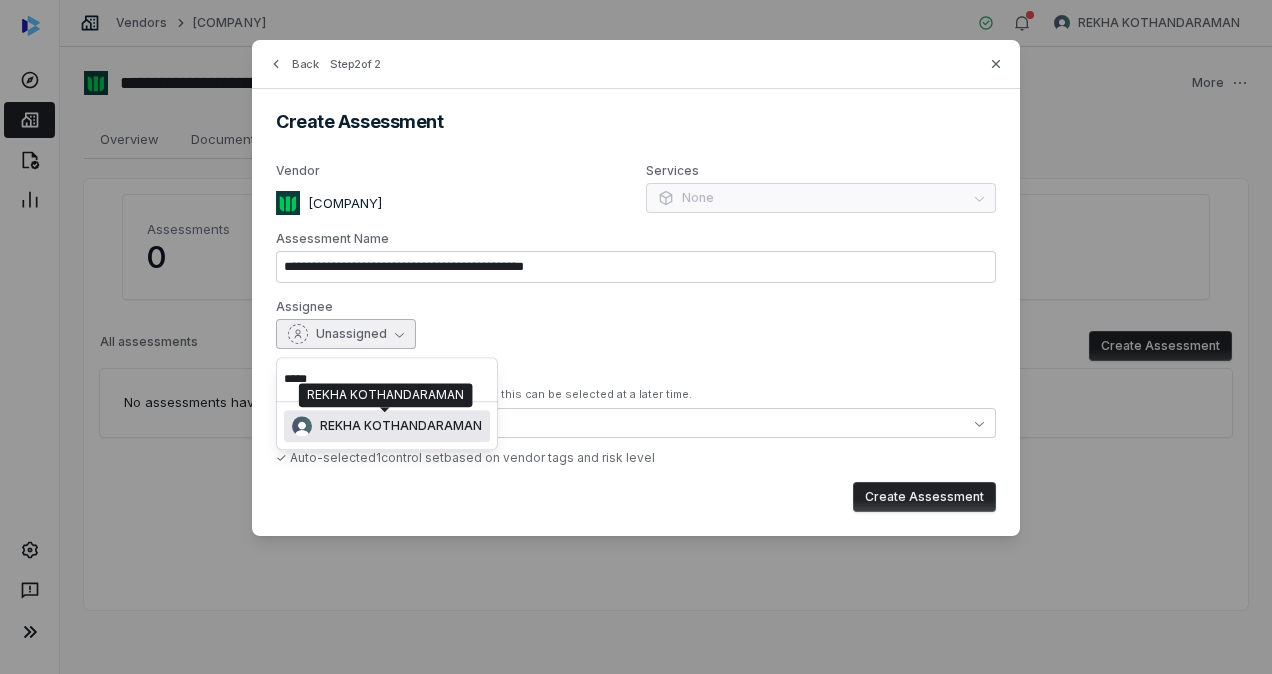 type on "*****" 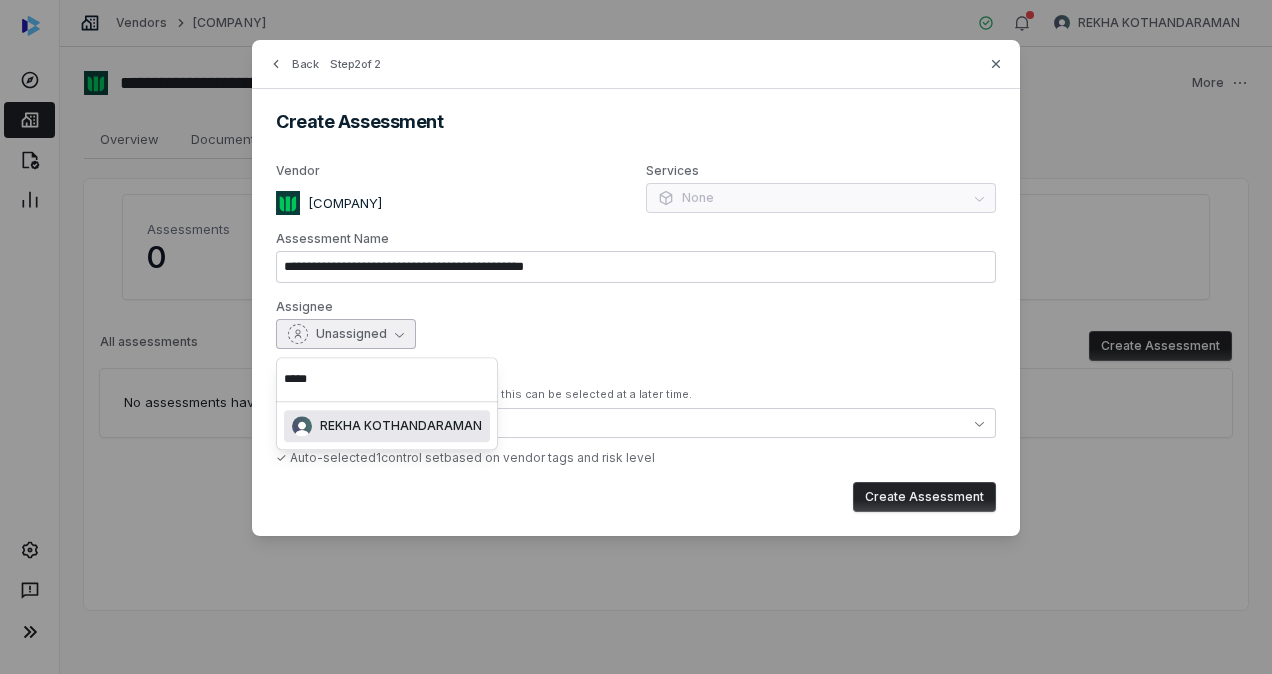 click on "REKHA KOTHANDARAMAN" at bounding box center (401, 426) 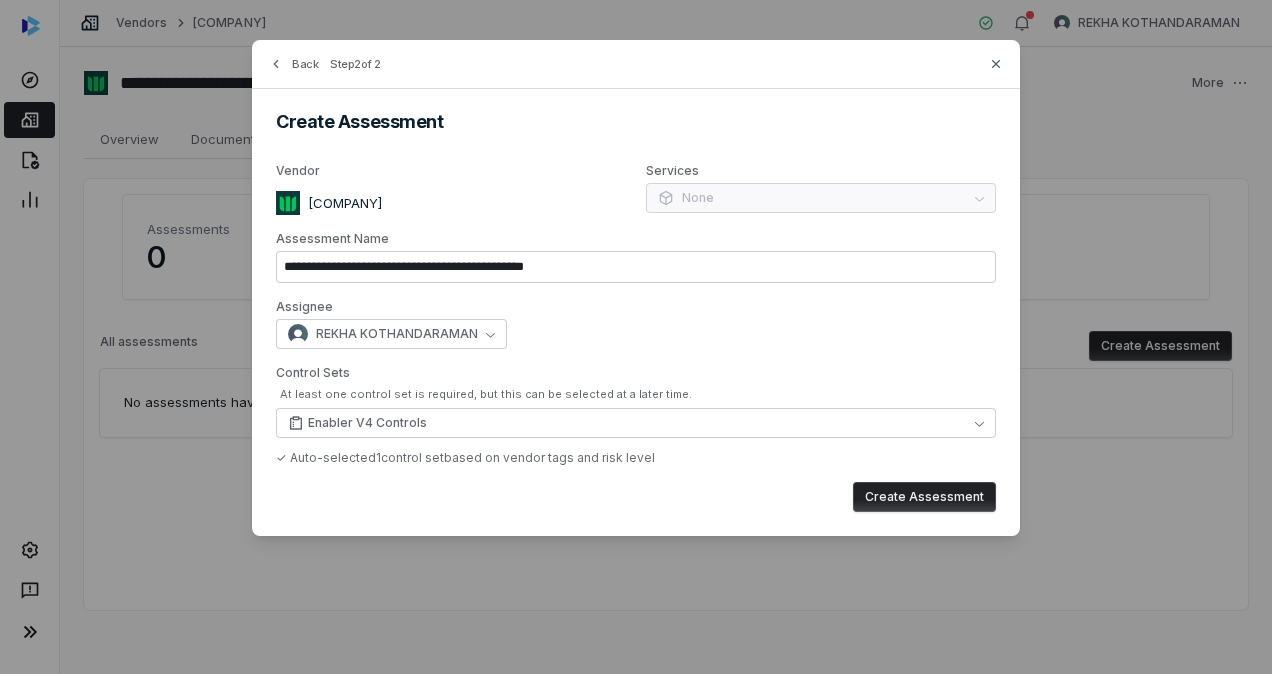 click on "Create Assessment" at bounding box center (924, 497) 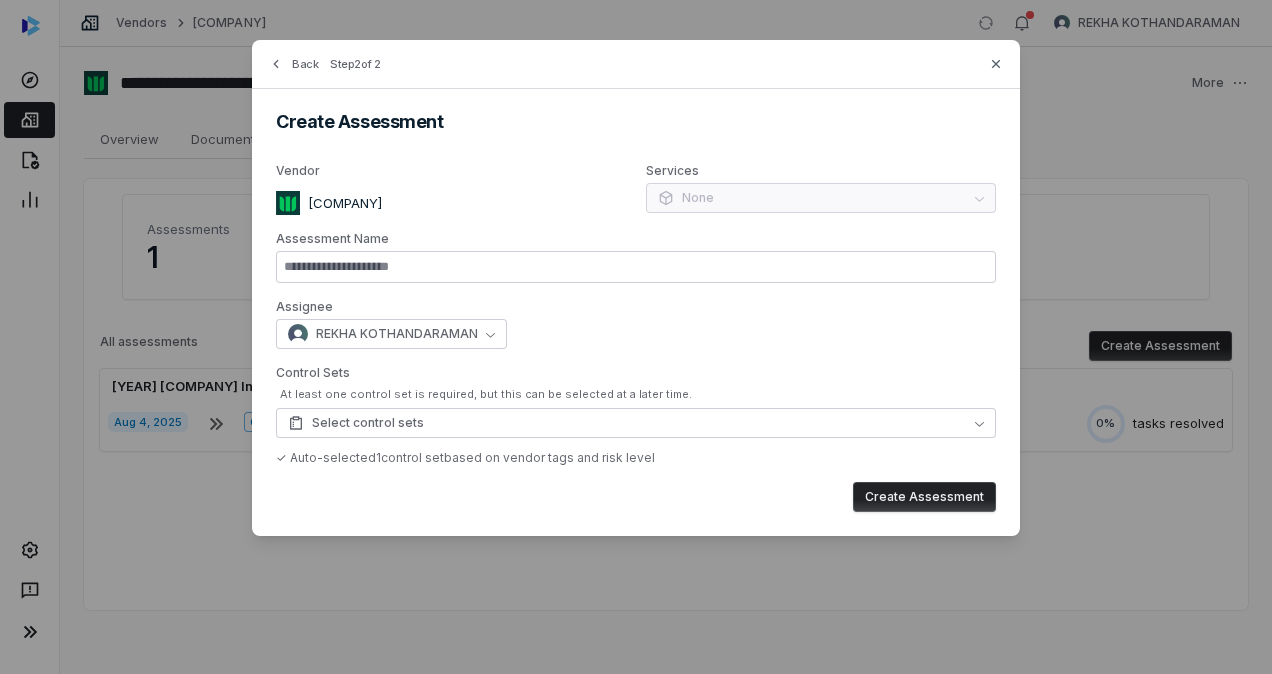 type on "**********" 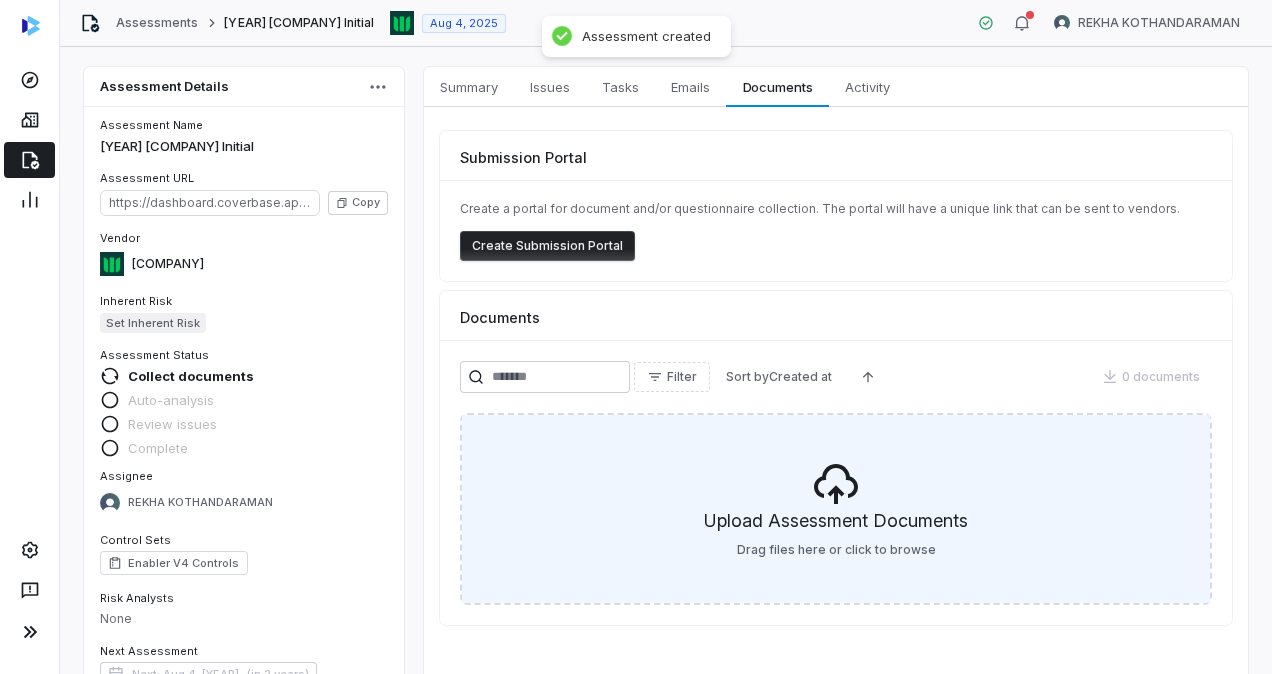 click on "Drag files here or click to browse" at bounding box center (836, 550) 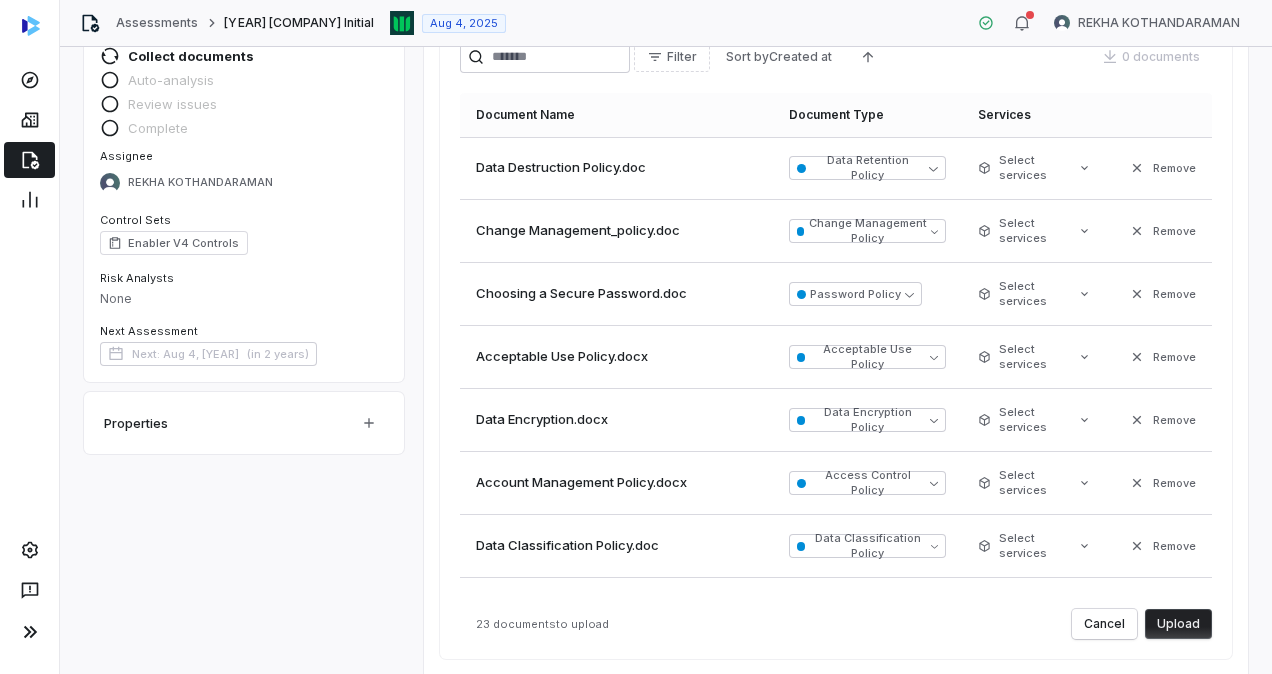 scroll, scrollTop: 348, scrollLeft: 0, axis: vertical 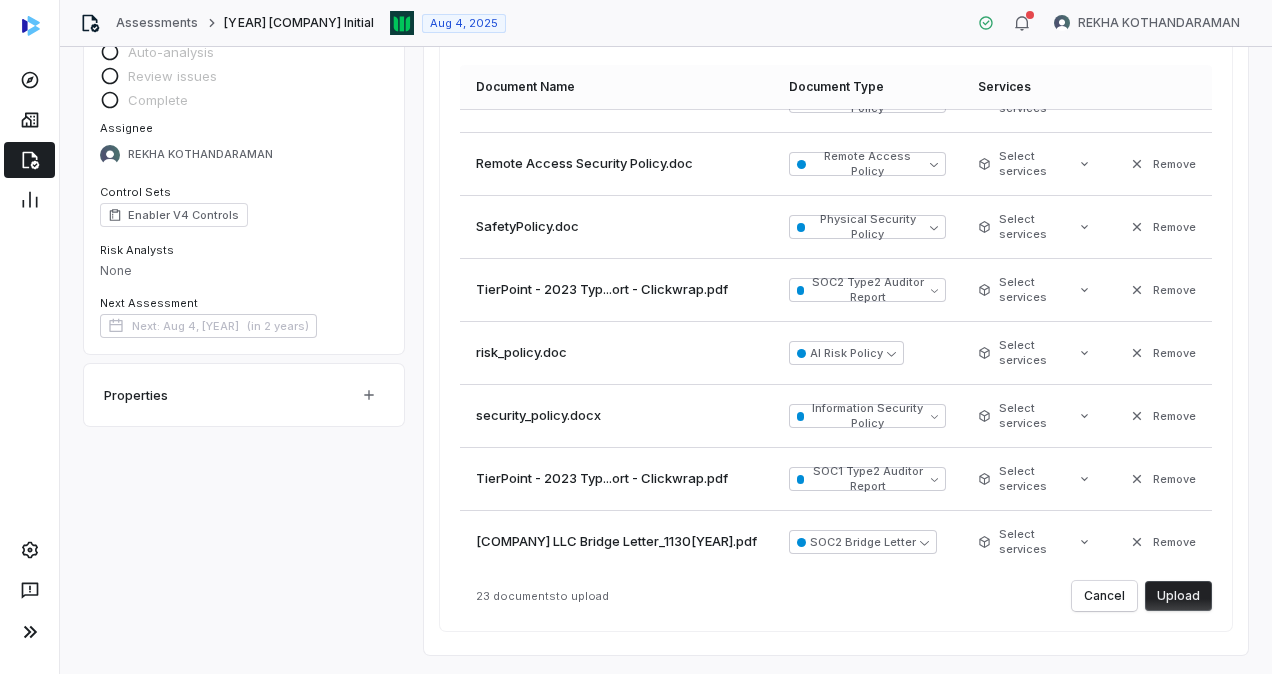 click on "Upload" at bounding box center (1178, 596) 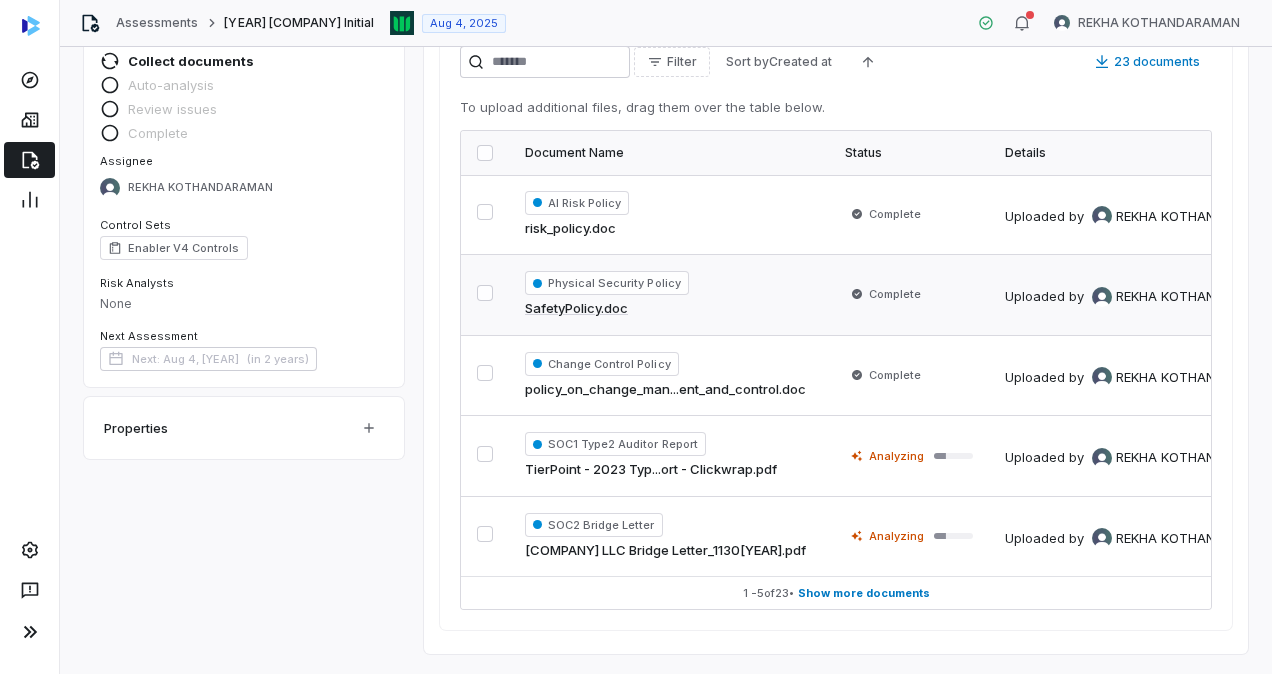 scroll, scrollTop: 0, scrollLeft: 0, axis: both 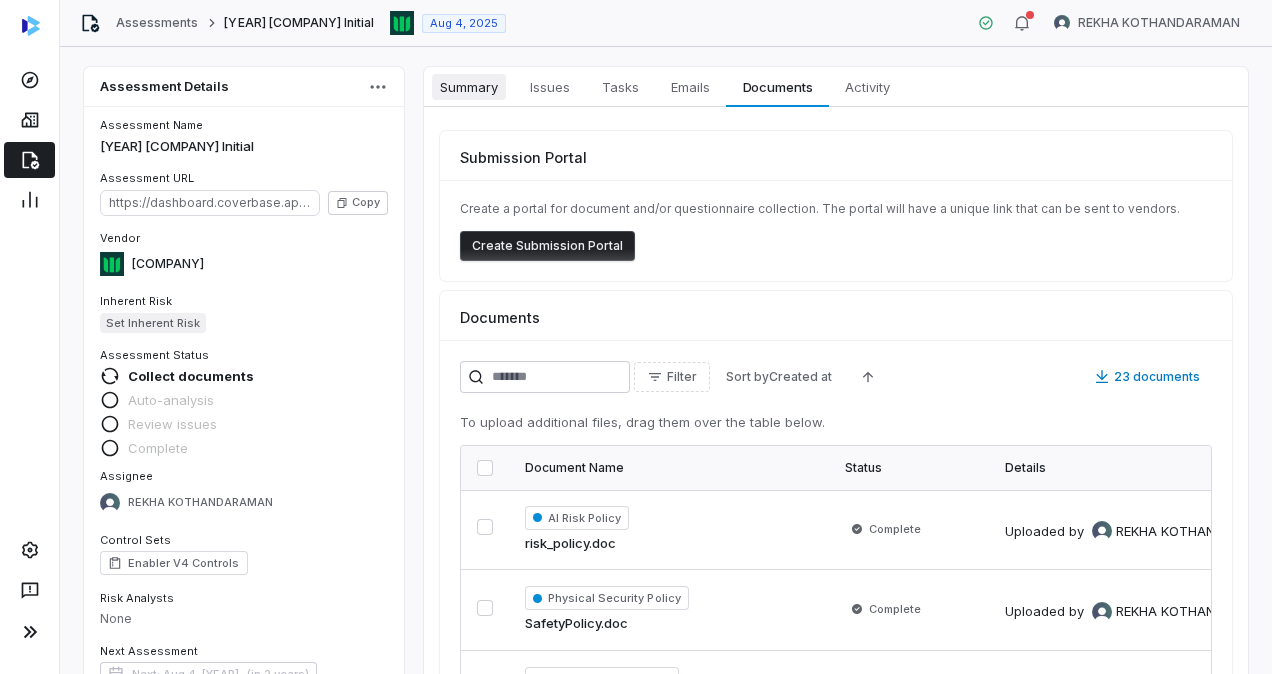click on "Summary" at bounding box center [469, 87] 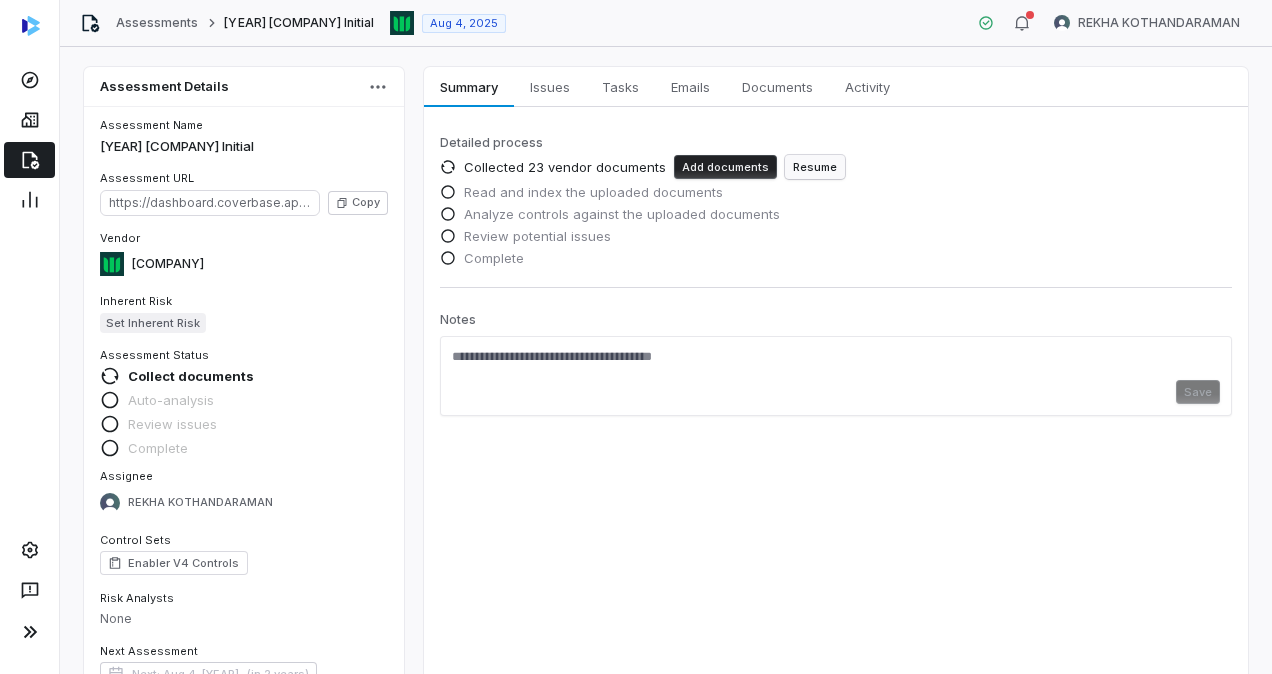 click on "Resume" at bounding box center (815, 167) 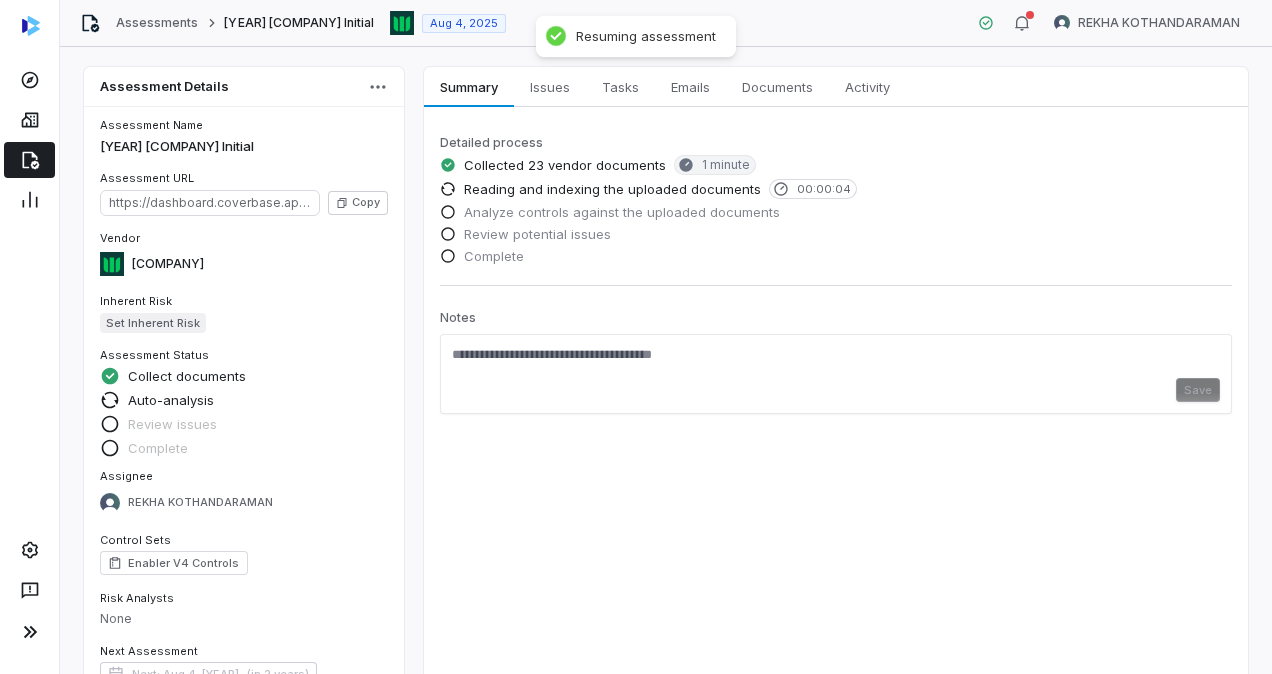click 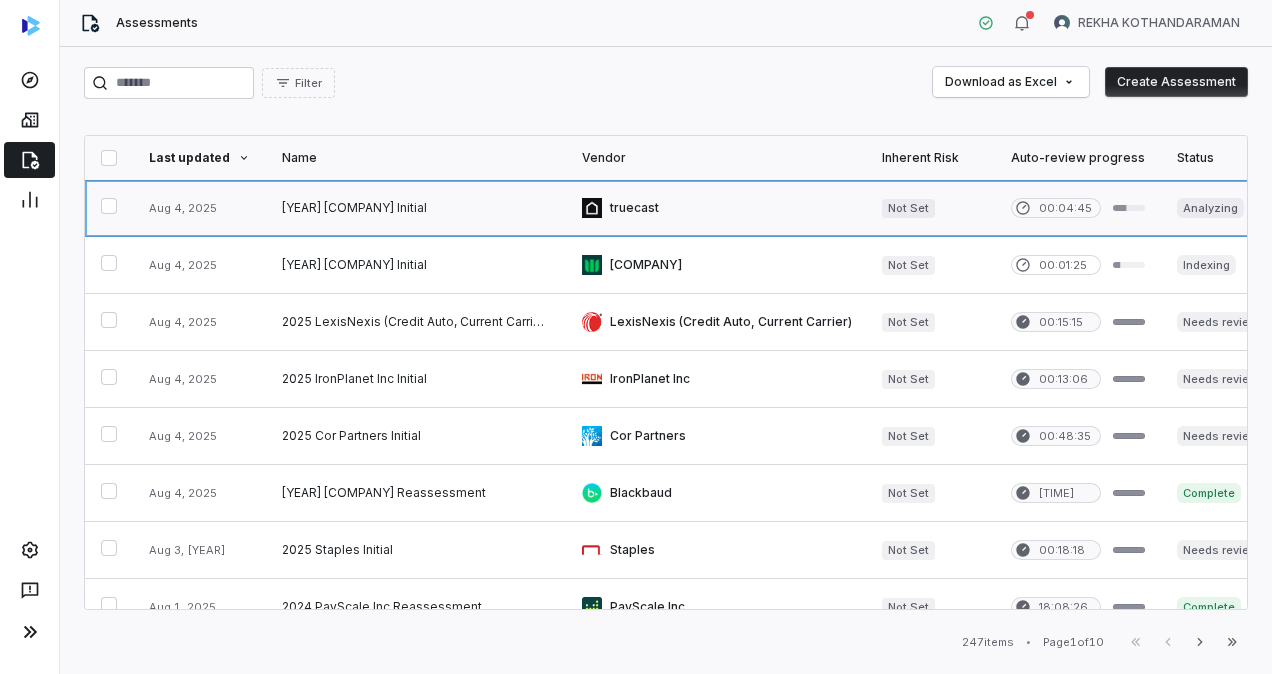 click at bounding box center [416, 208] 